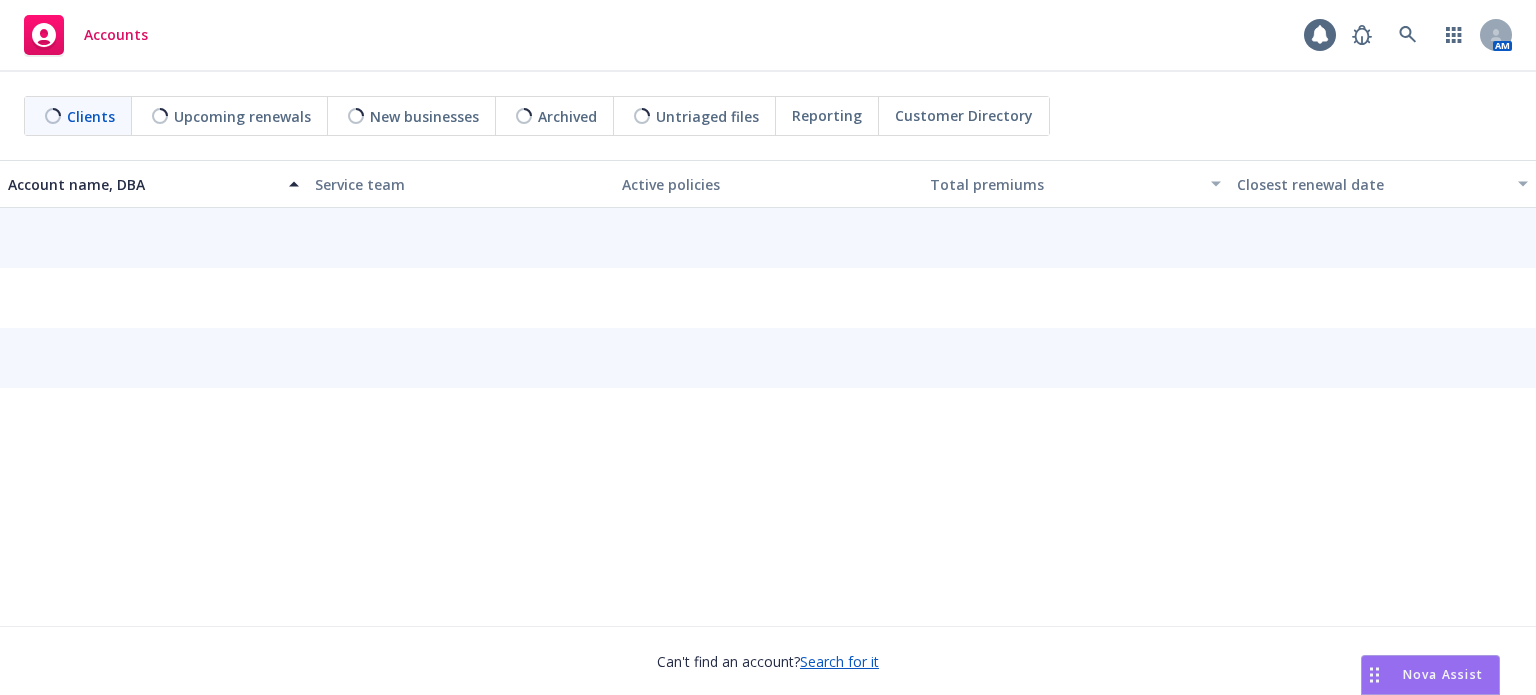 scroll, scrollTop: 0, scrollLeft: 0, axis: both 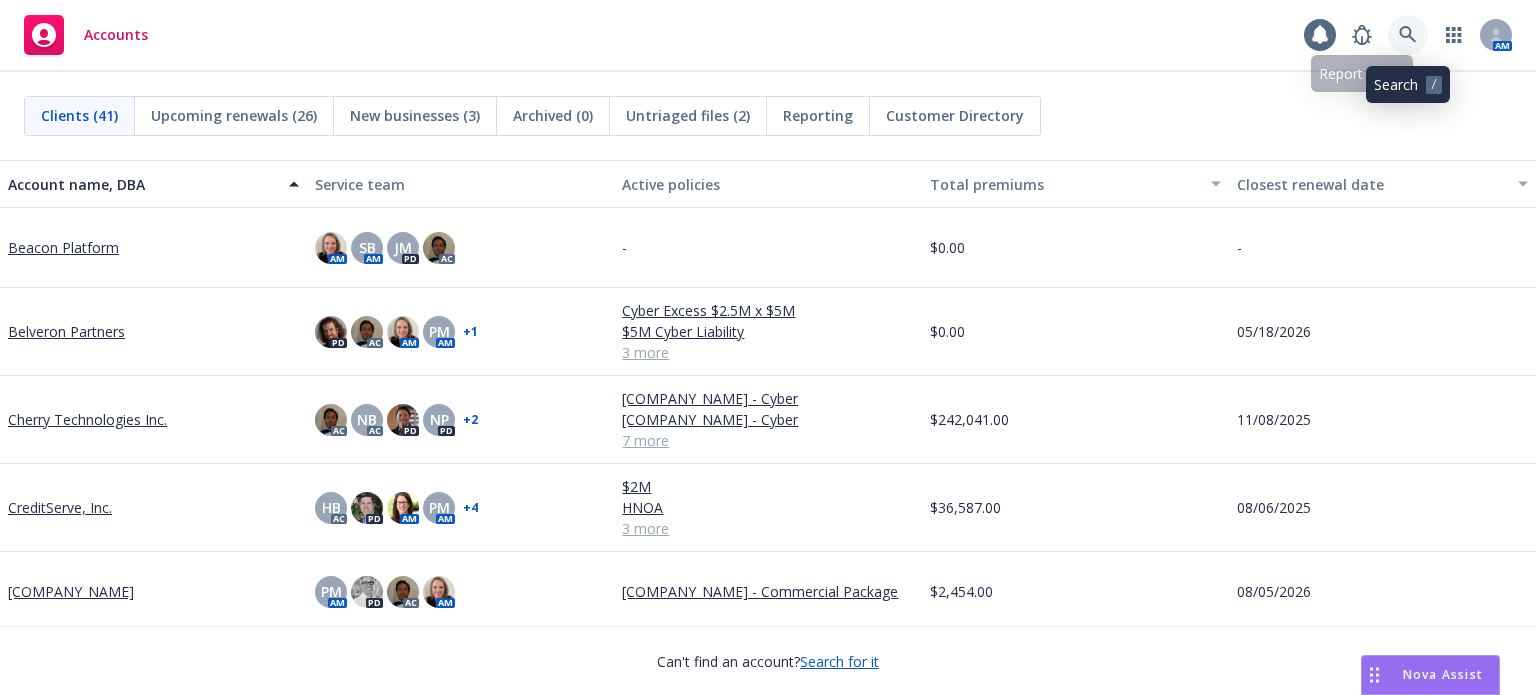 click 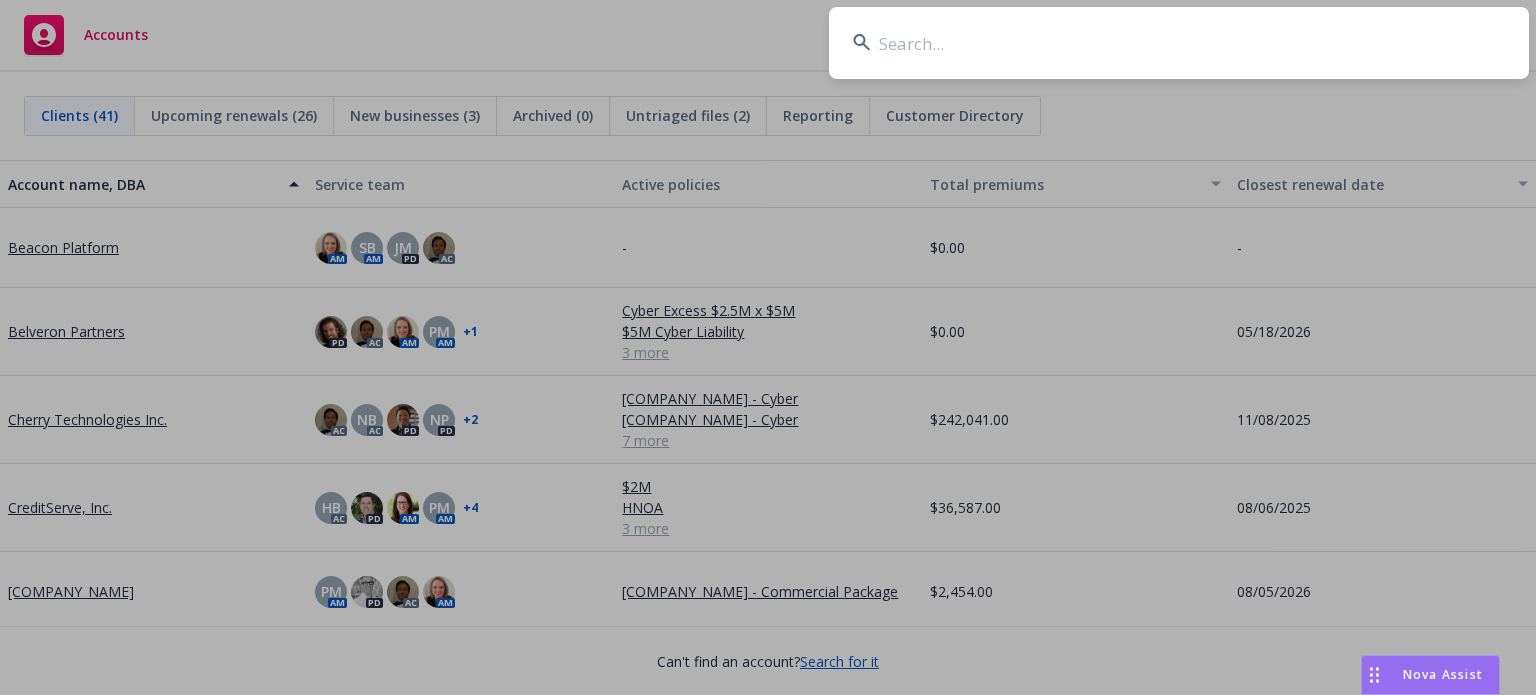 click at bounding box center [1179, 43] 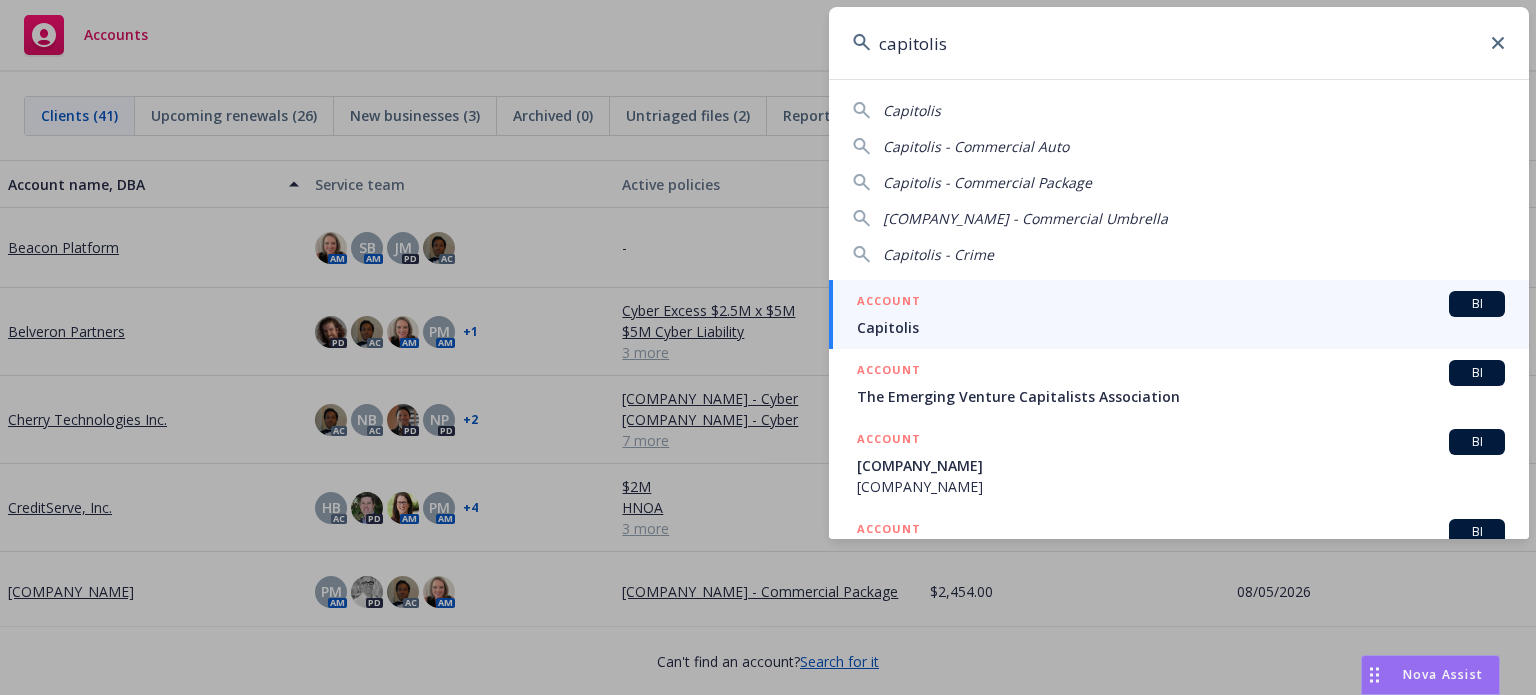 type on "capitolis" 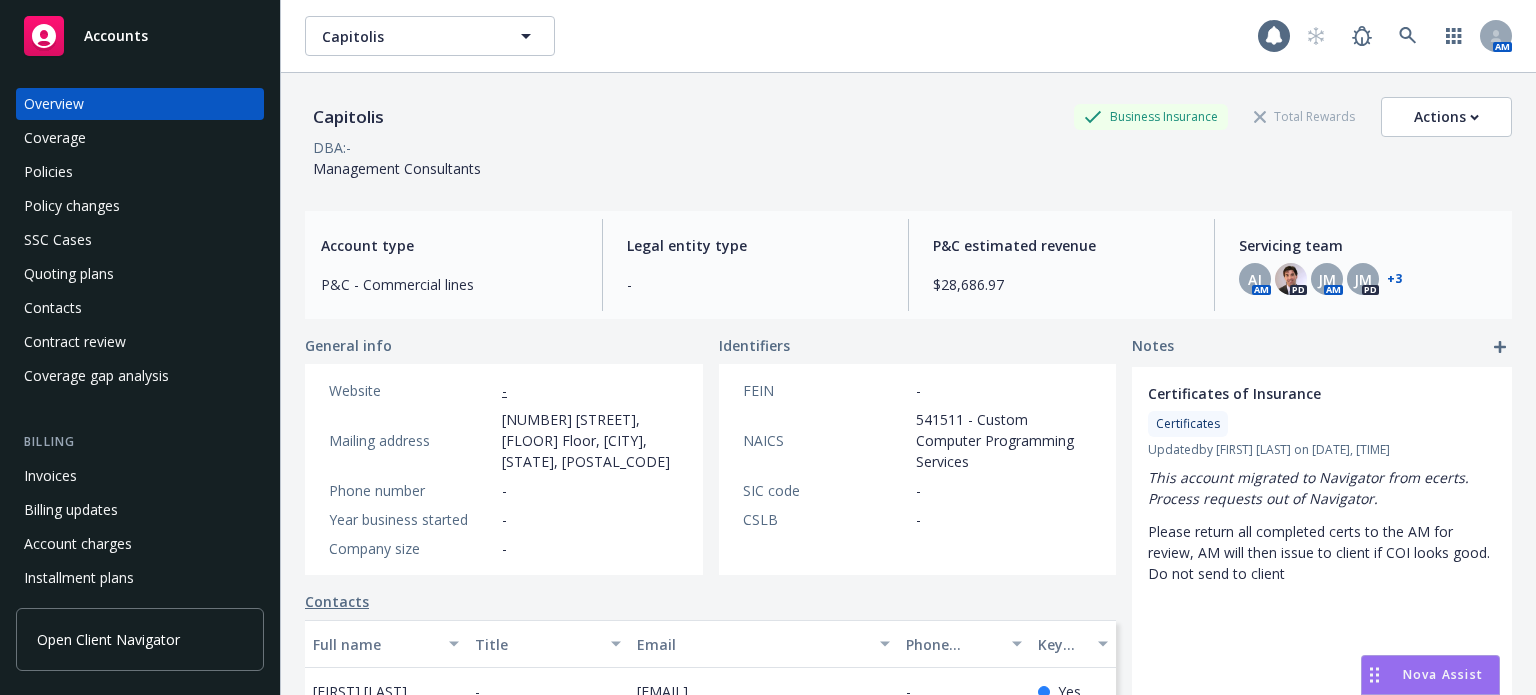 click on "Policies" at bounding box center (140, 172) 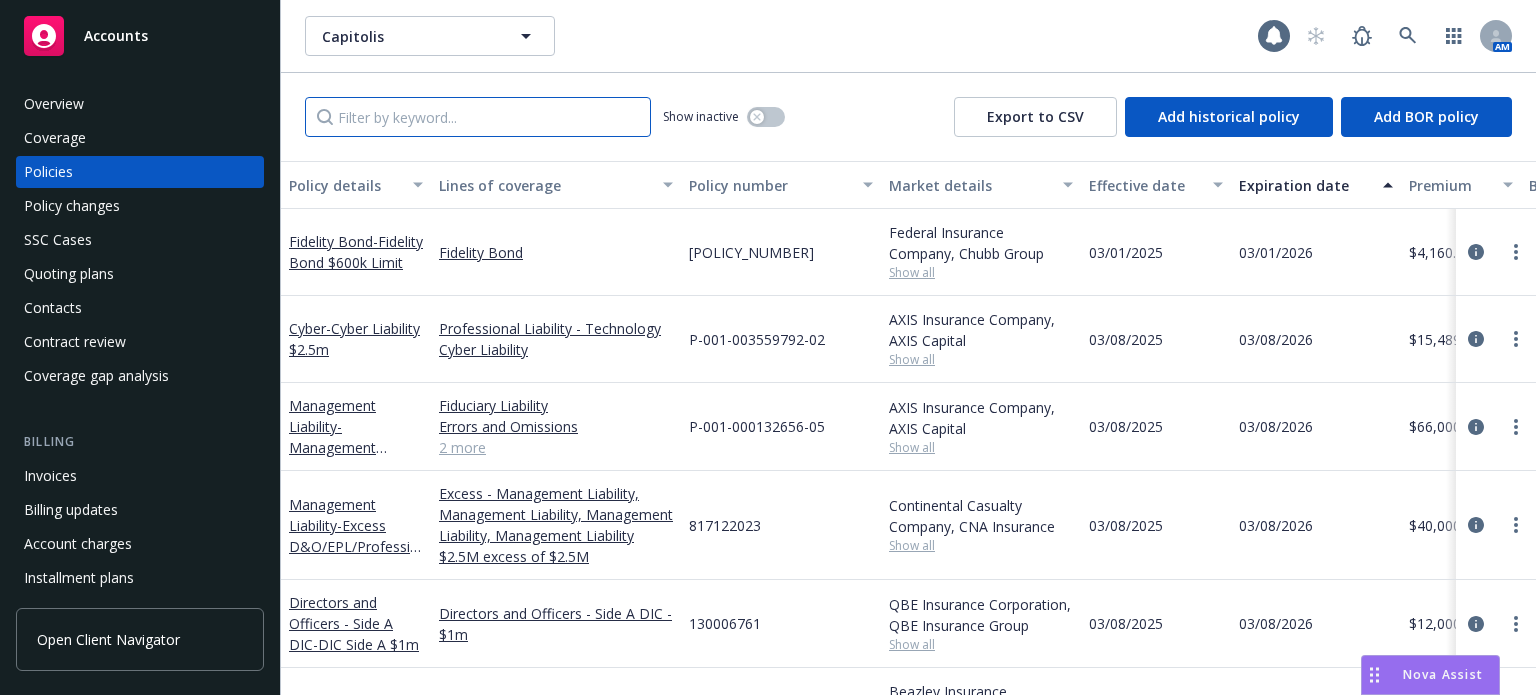 click at bounding box center [478, 117] 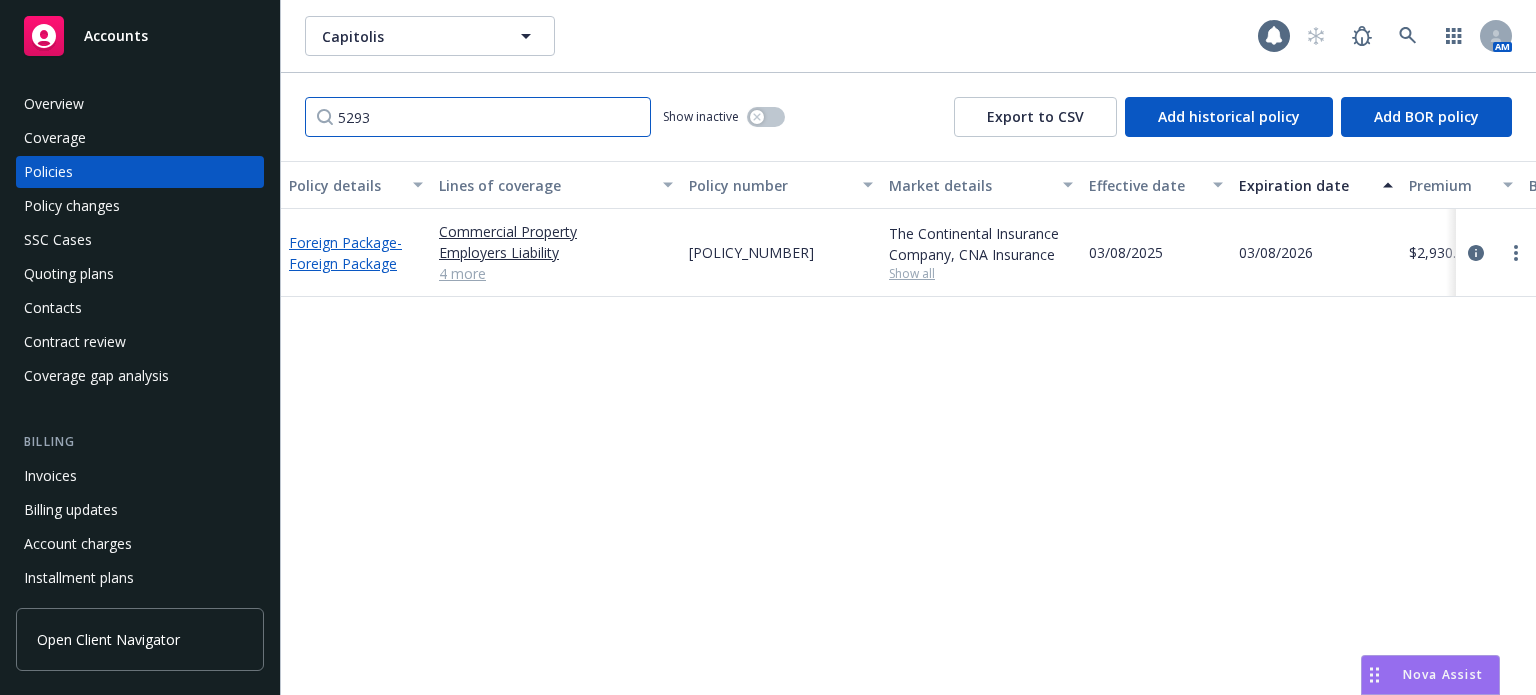 type on "5293" 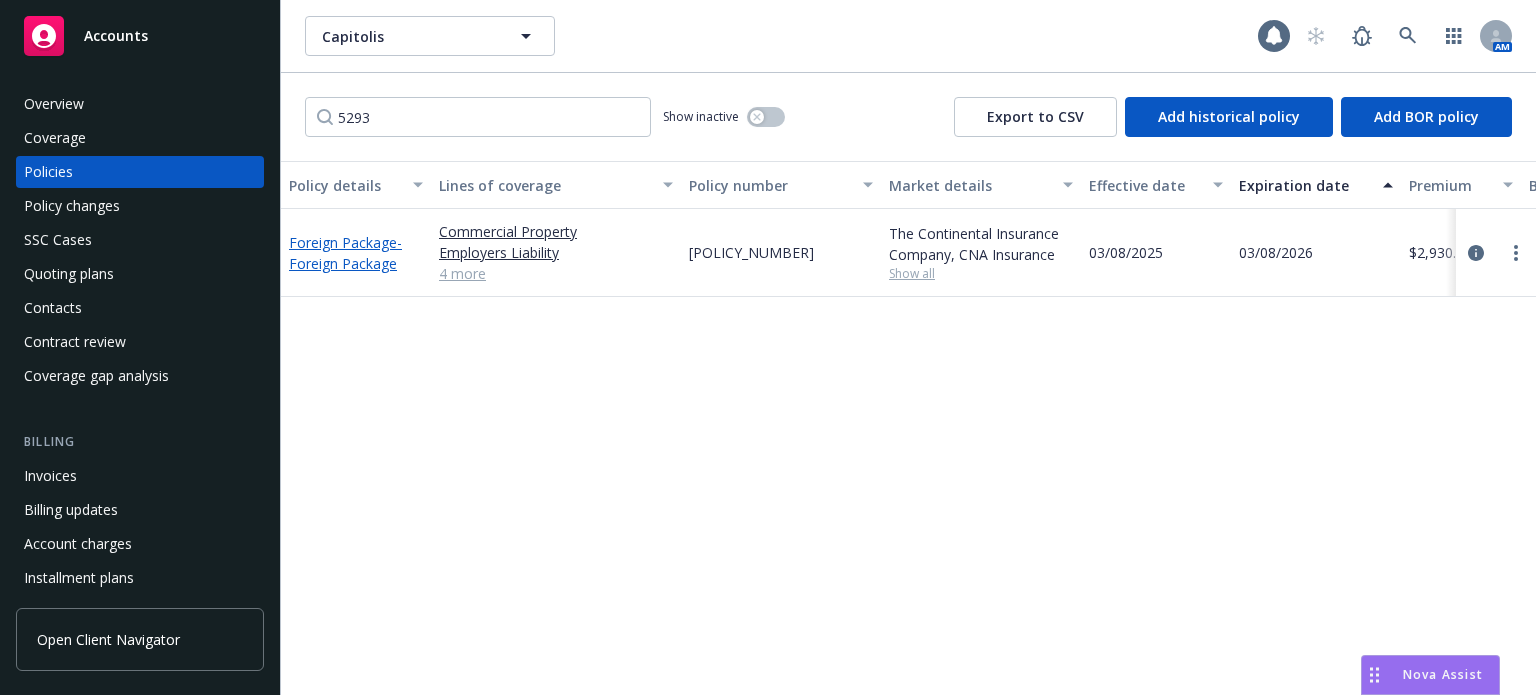 click on "Foreign Package  -  Foreign Package" at bounding box center (345, 253) 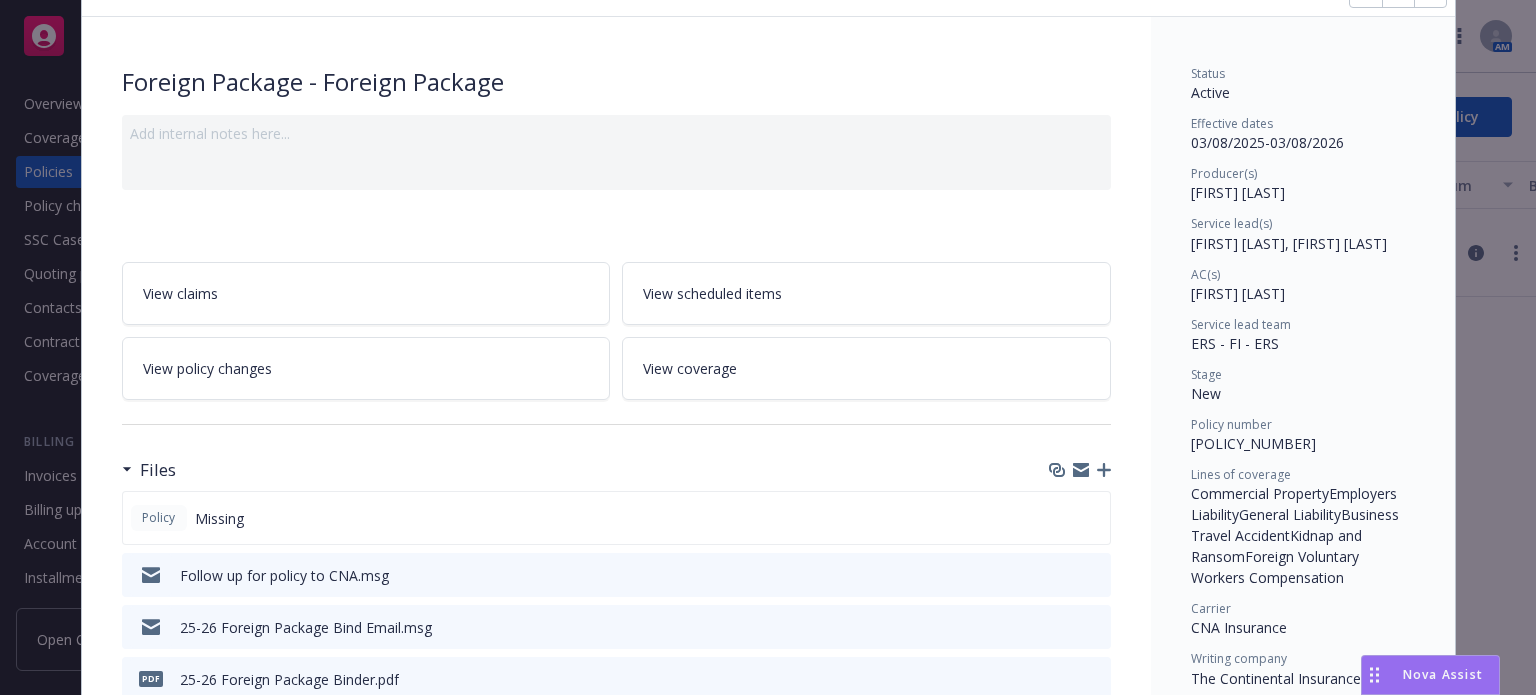 scroll, scrollTop: 100, scrollLeft: 0, axis: vertical 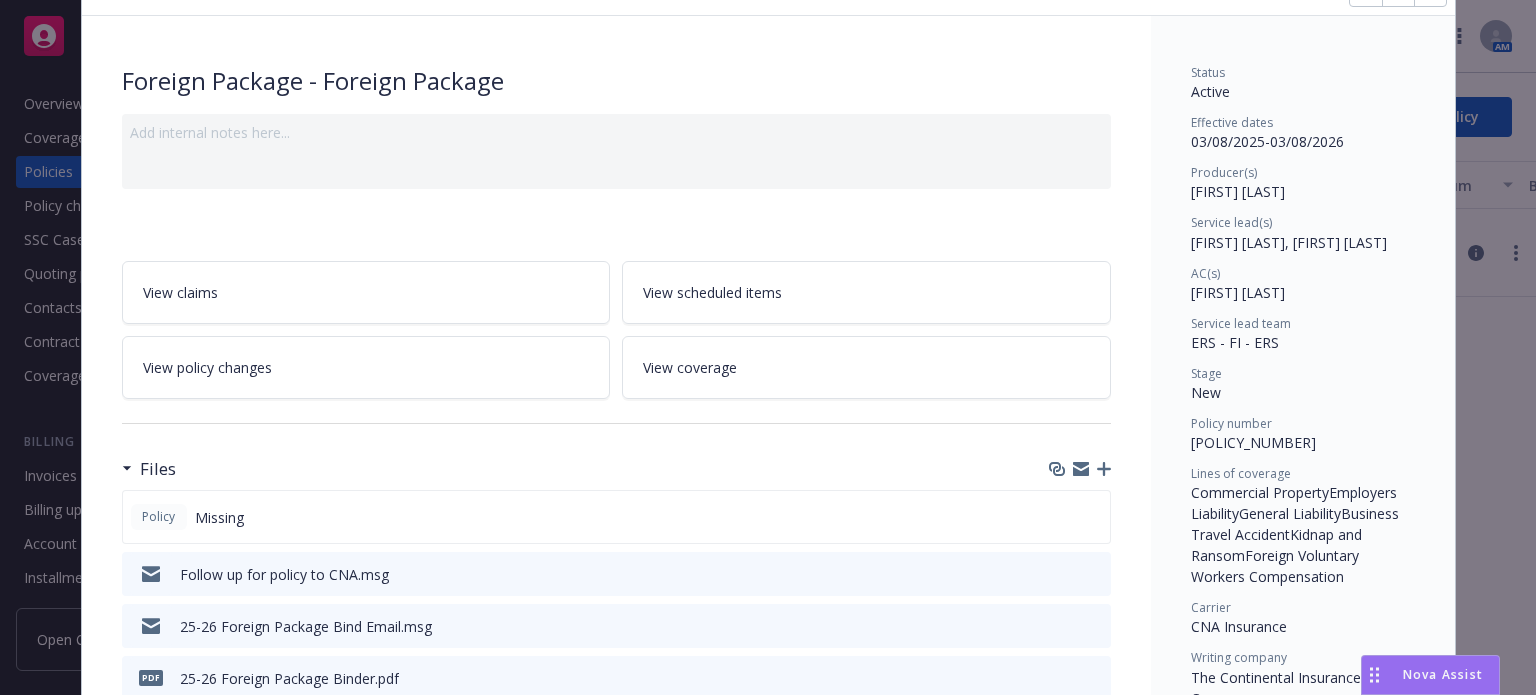 click 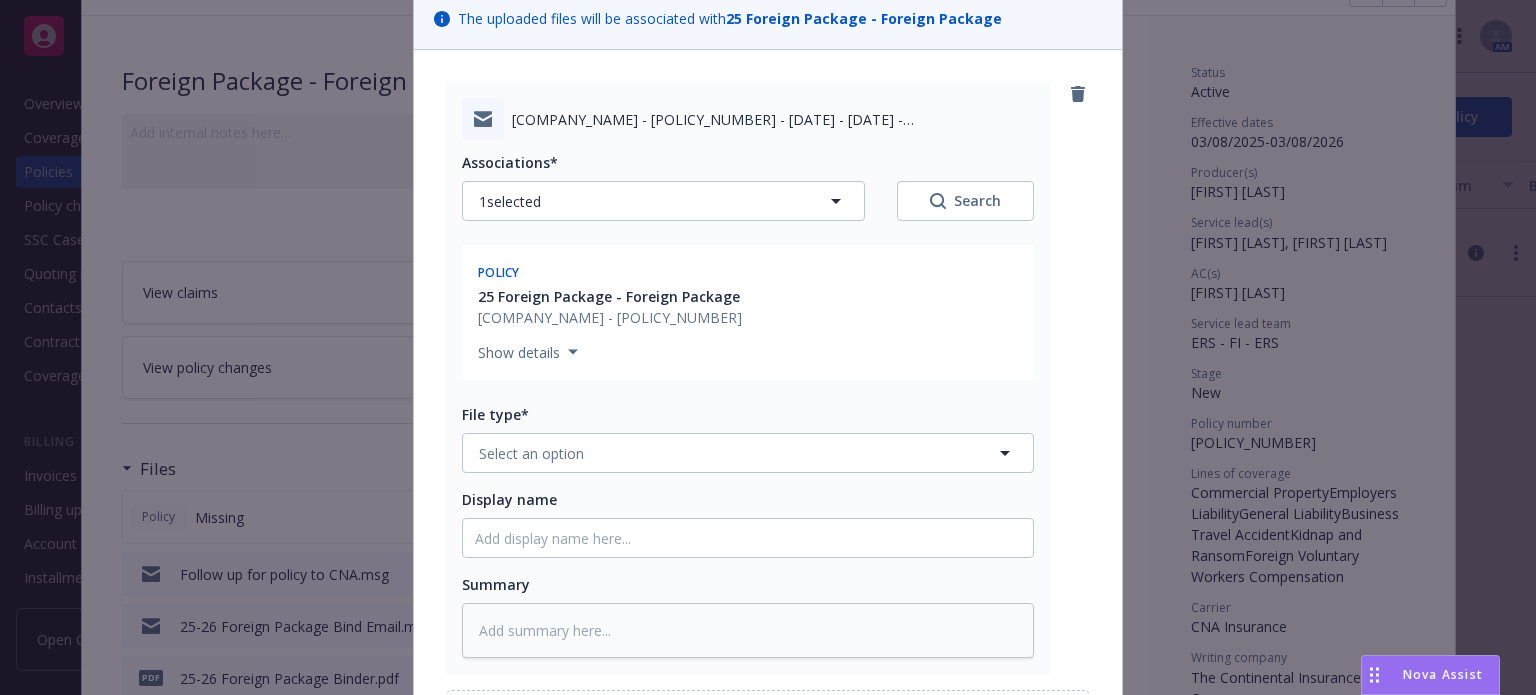 scroll, scrollTop: 200, scrollLeft: 0, axis: vertical 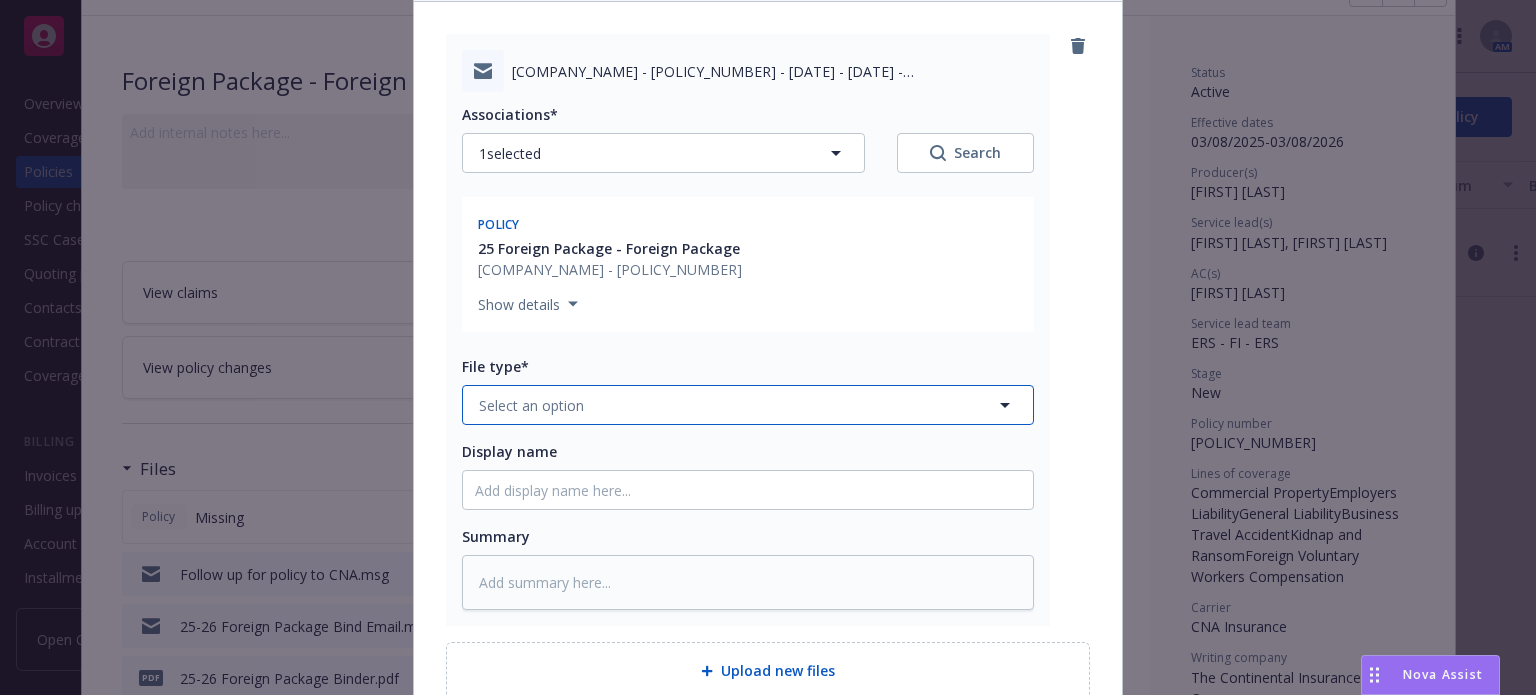 click on "Select an option" at bounding box center (748, 405) 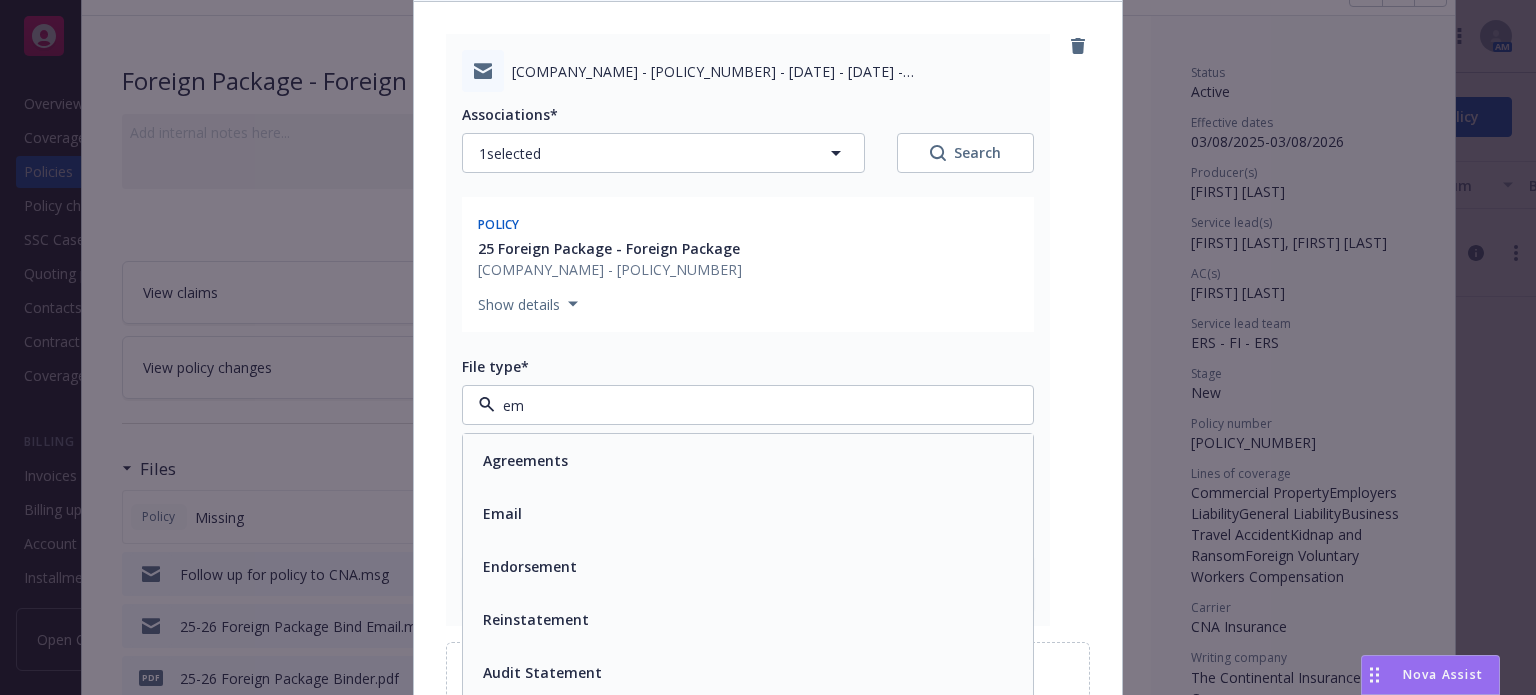 type on "ema" 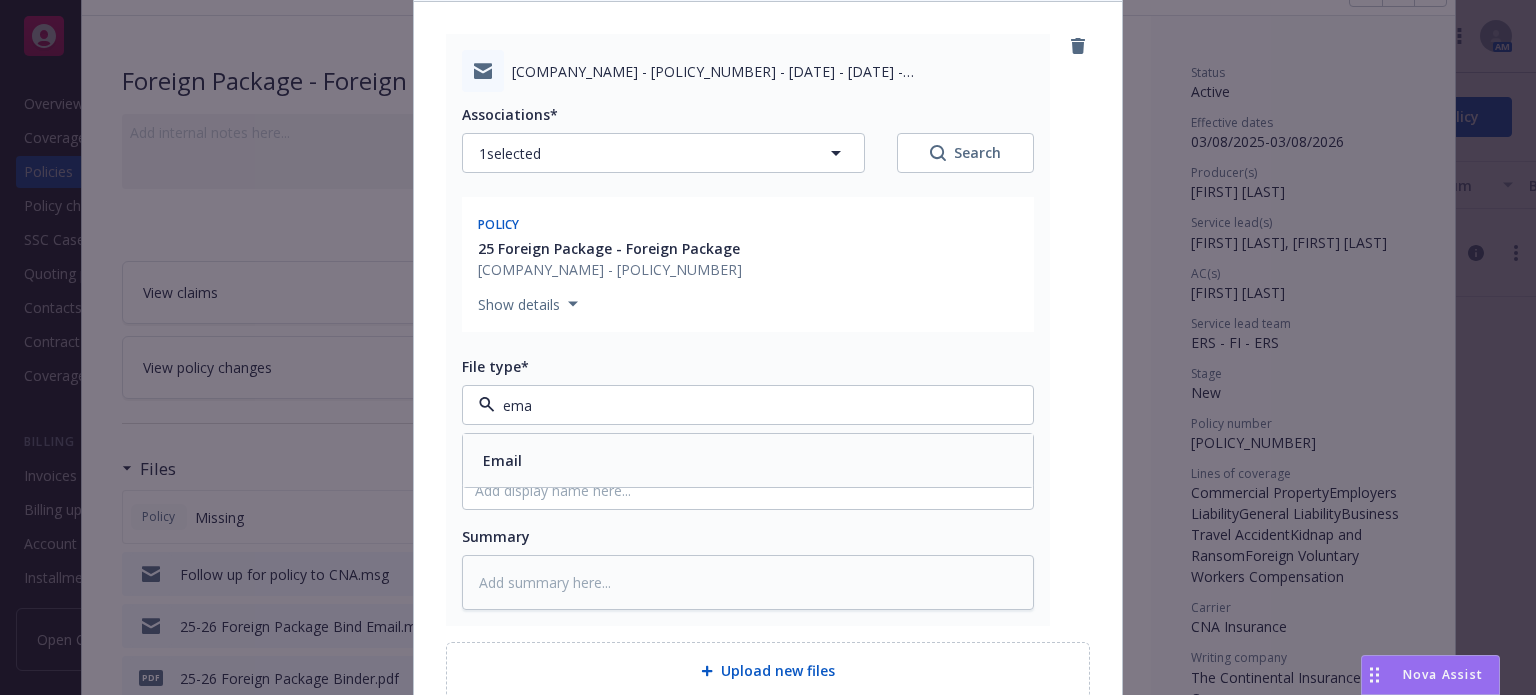 click on "Email" at bounding box center [748, 460] 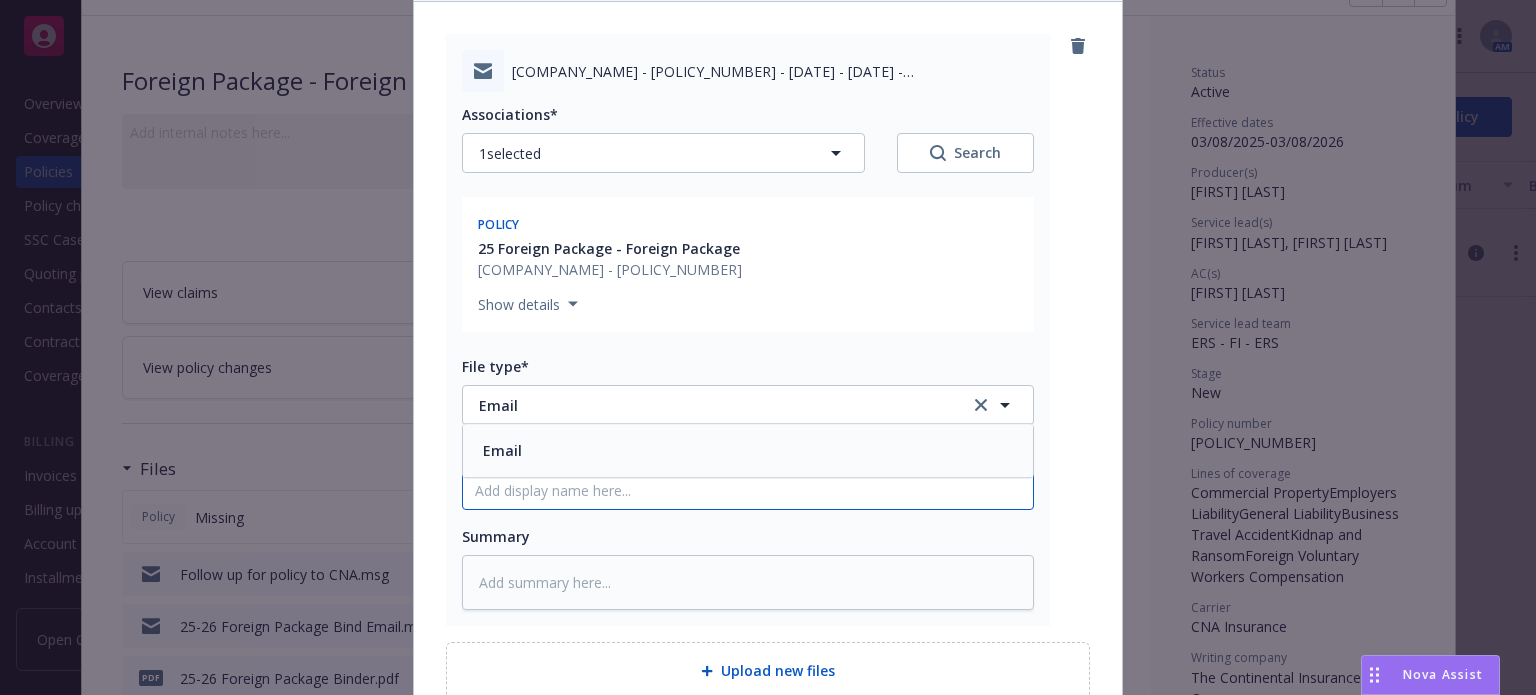 click on "Display name" at bounding box center (748, 490) 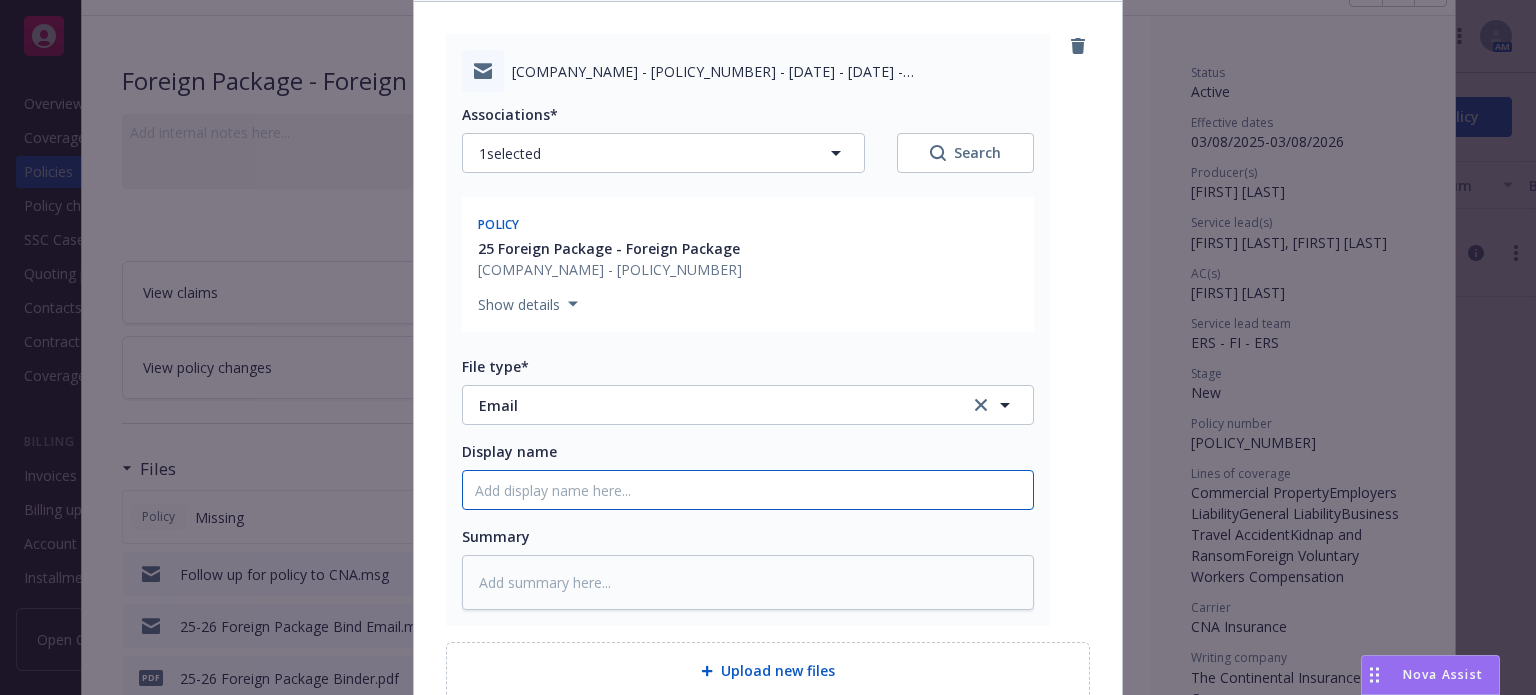 type on "x" 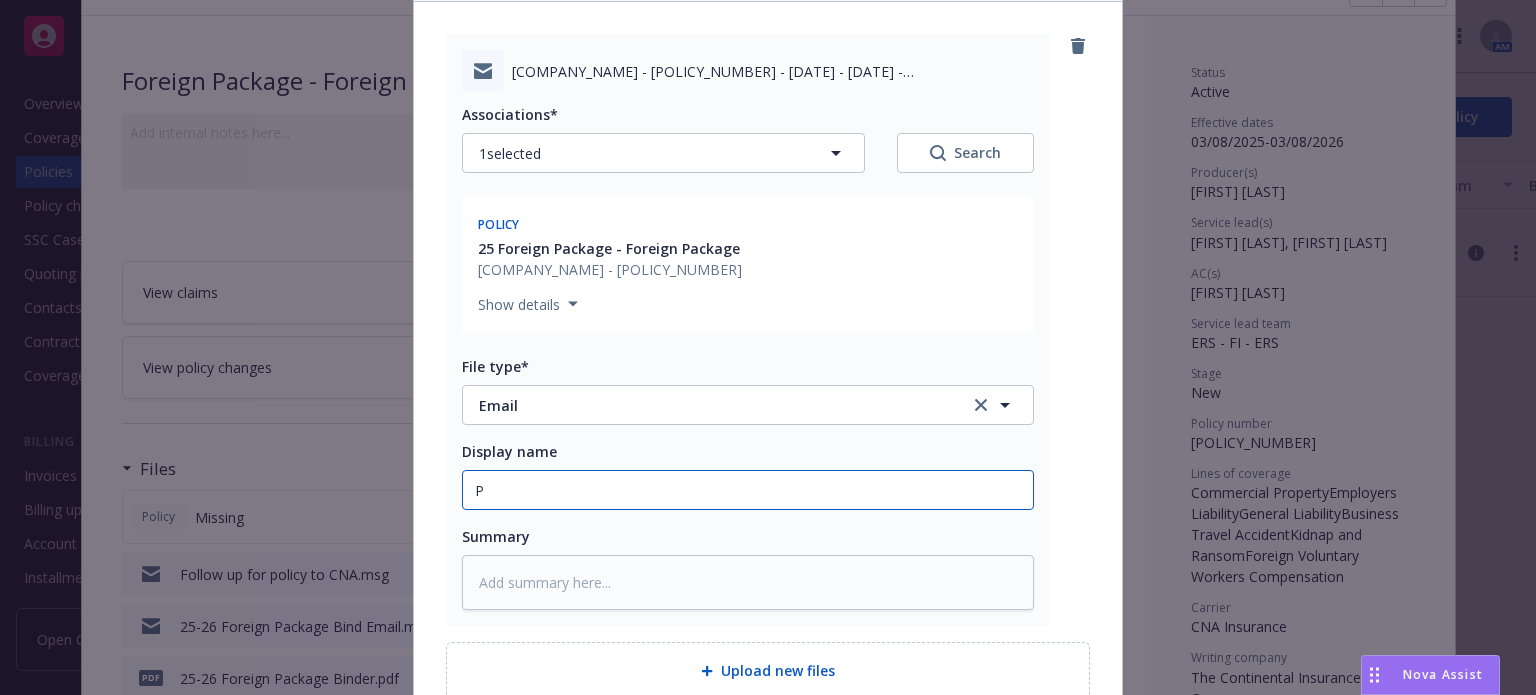 type on "x" 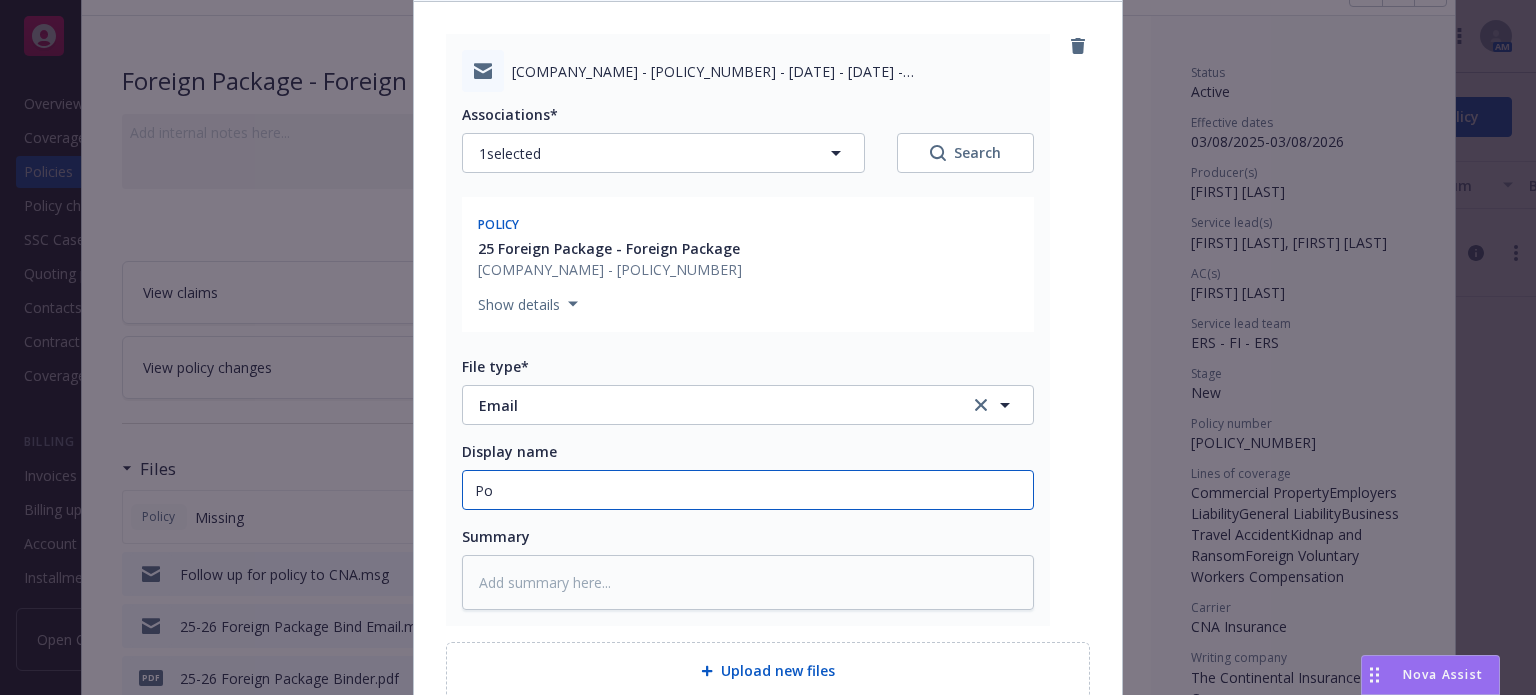 type on "x" 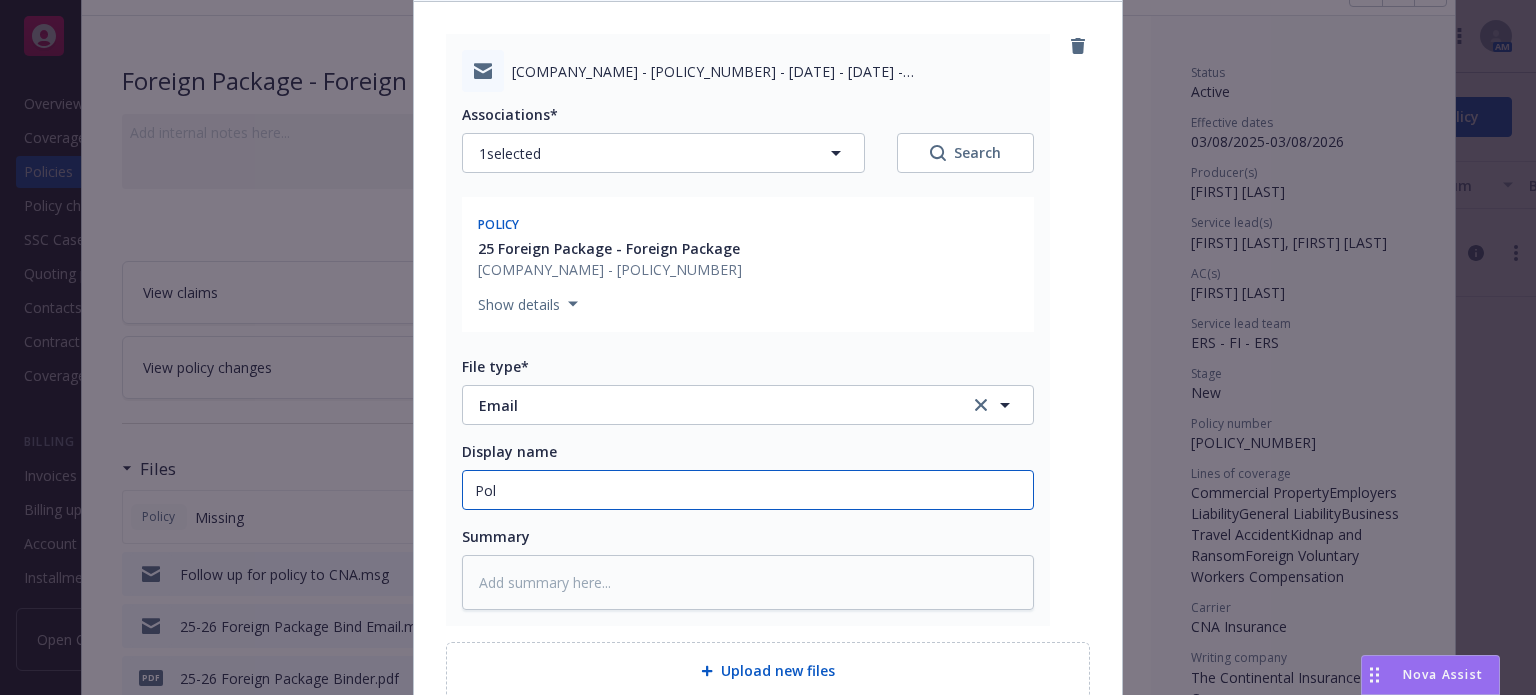 type on "Poli" 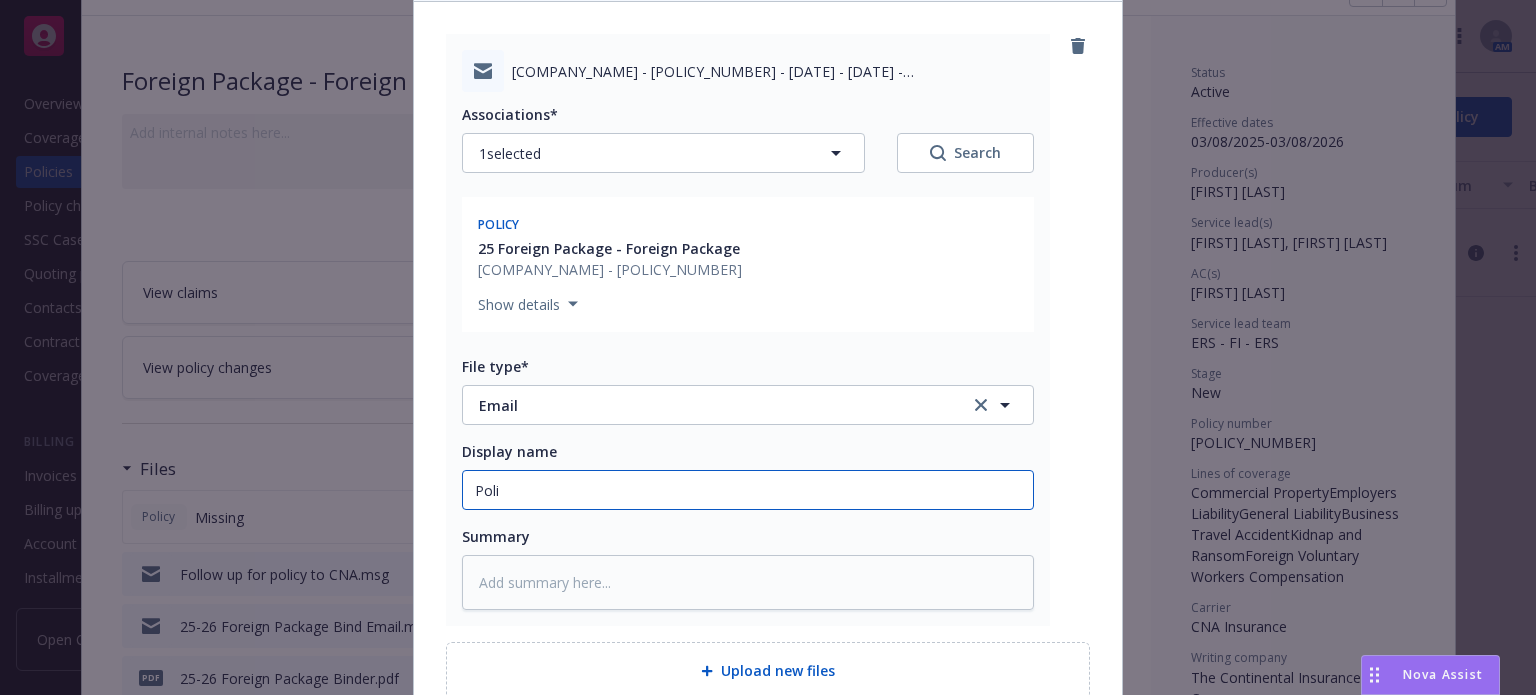 type on "x" 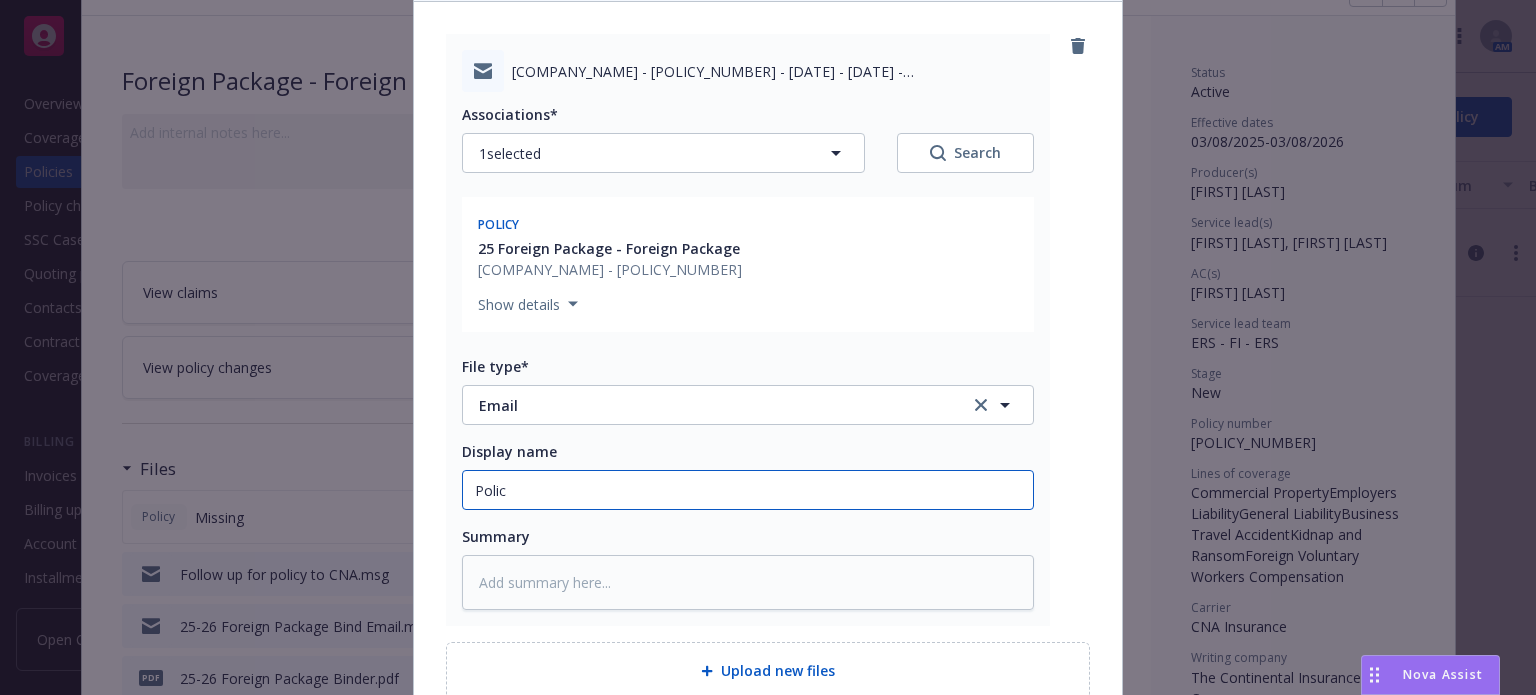type on "x" 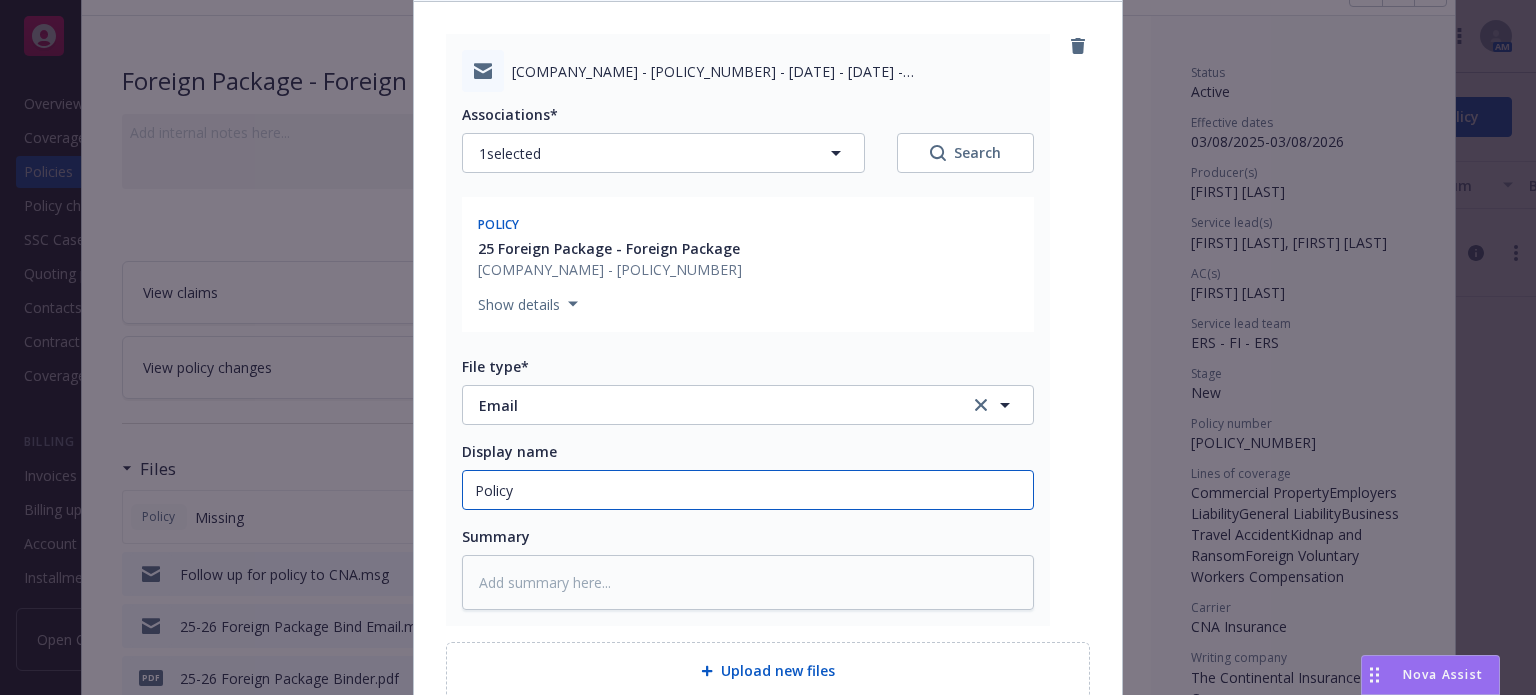 type on "x" 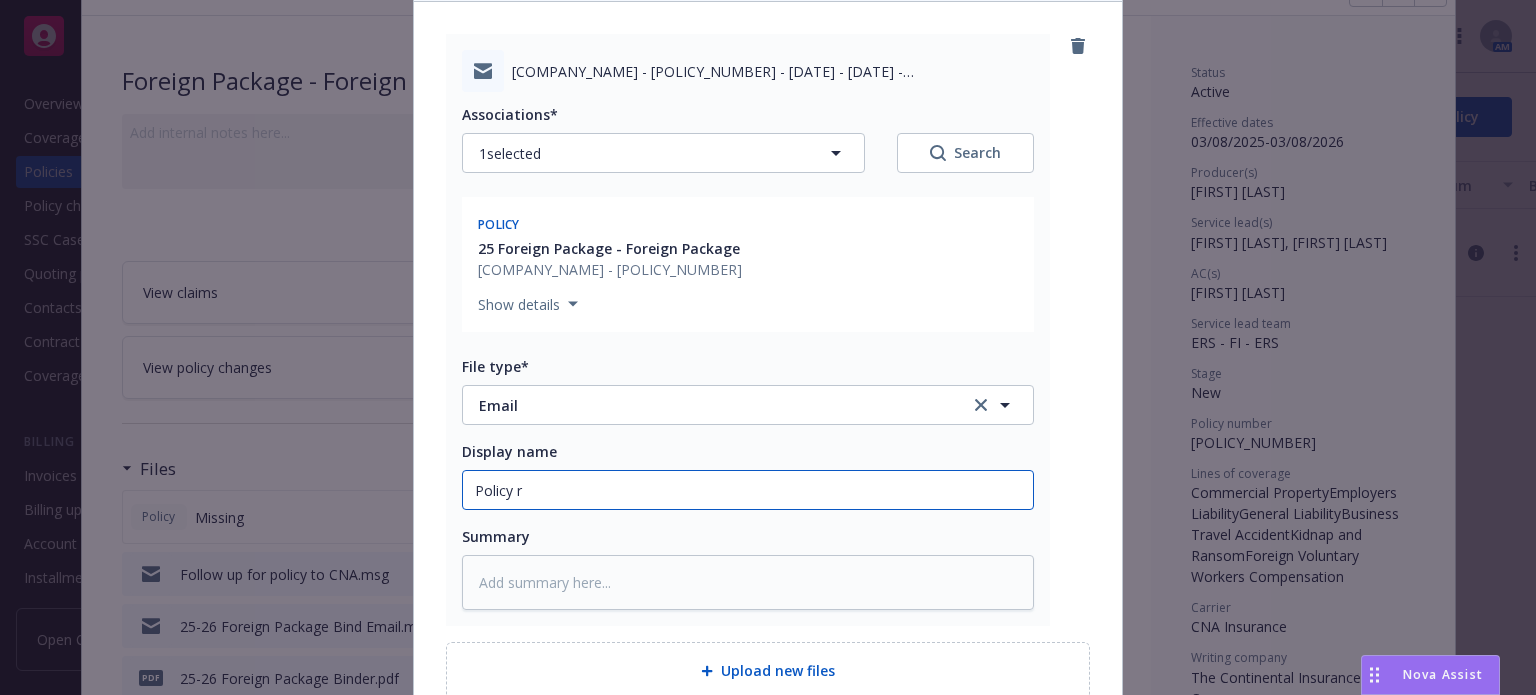 type on "Policy re" 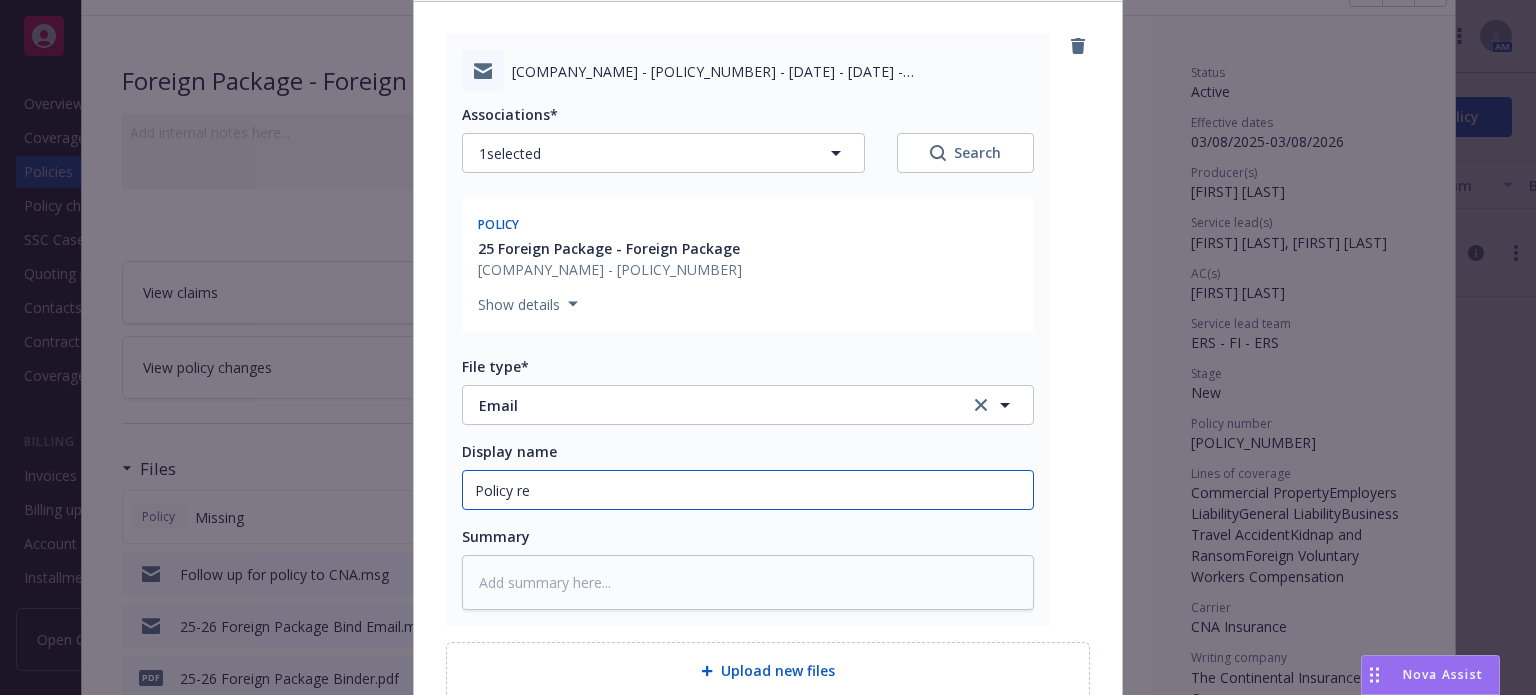 type on "x" 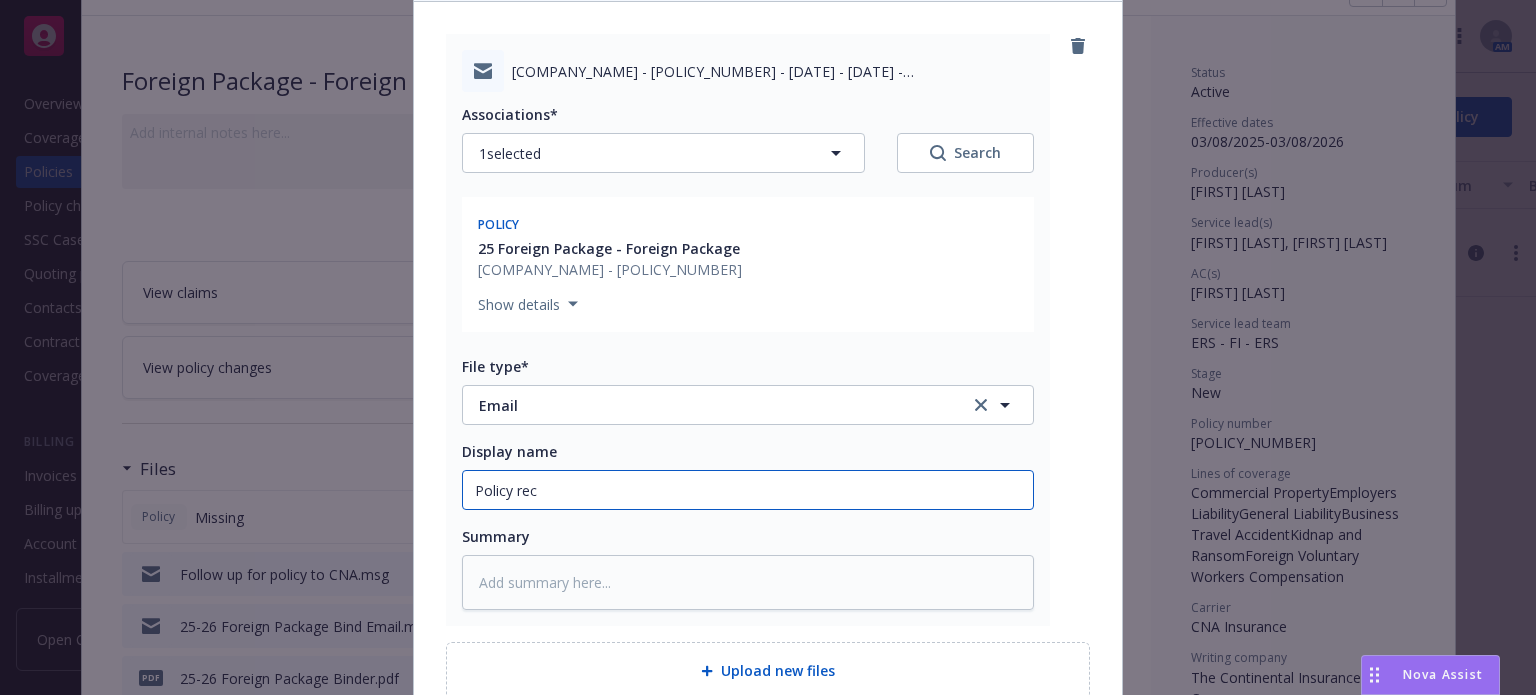 type on "x" 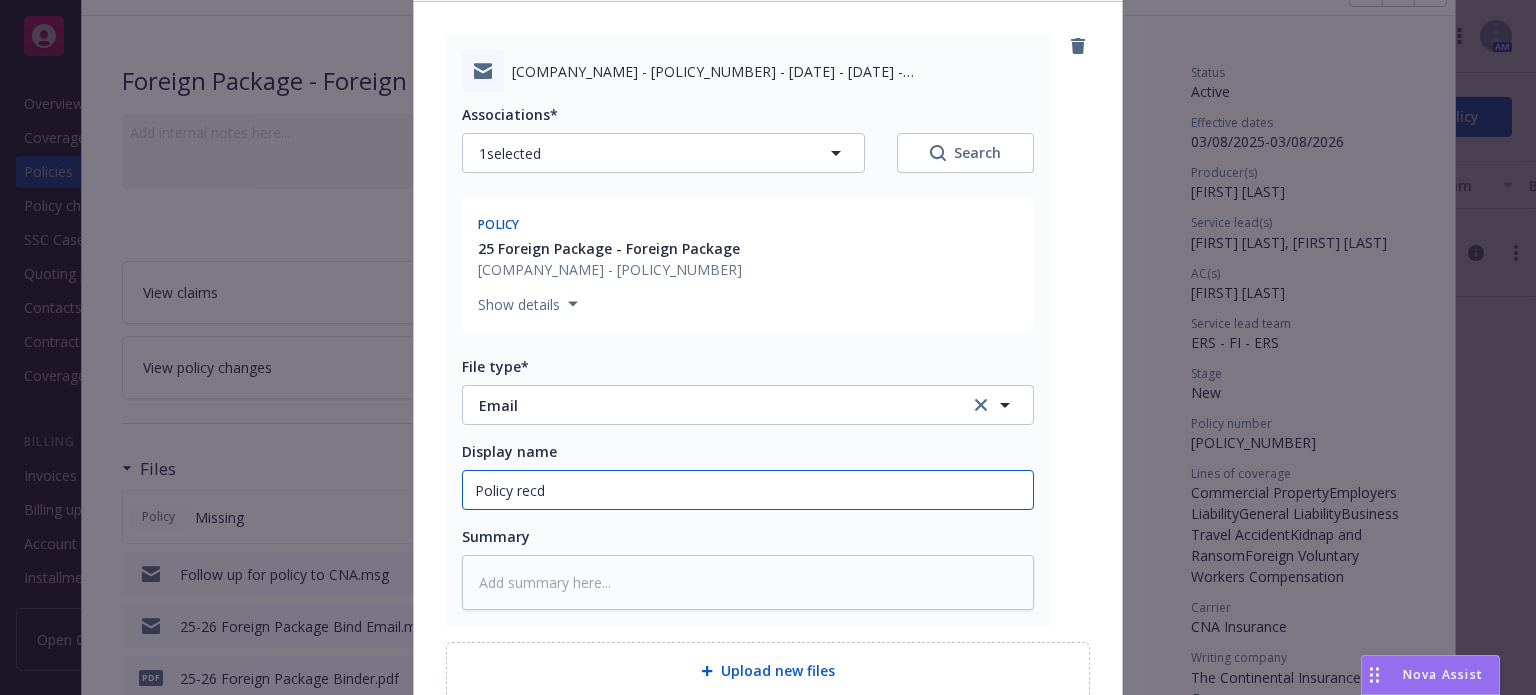 type on "x" 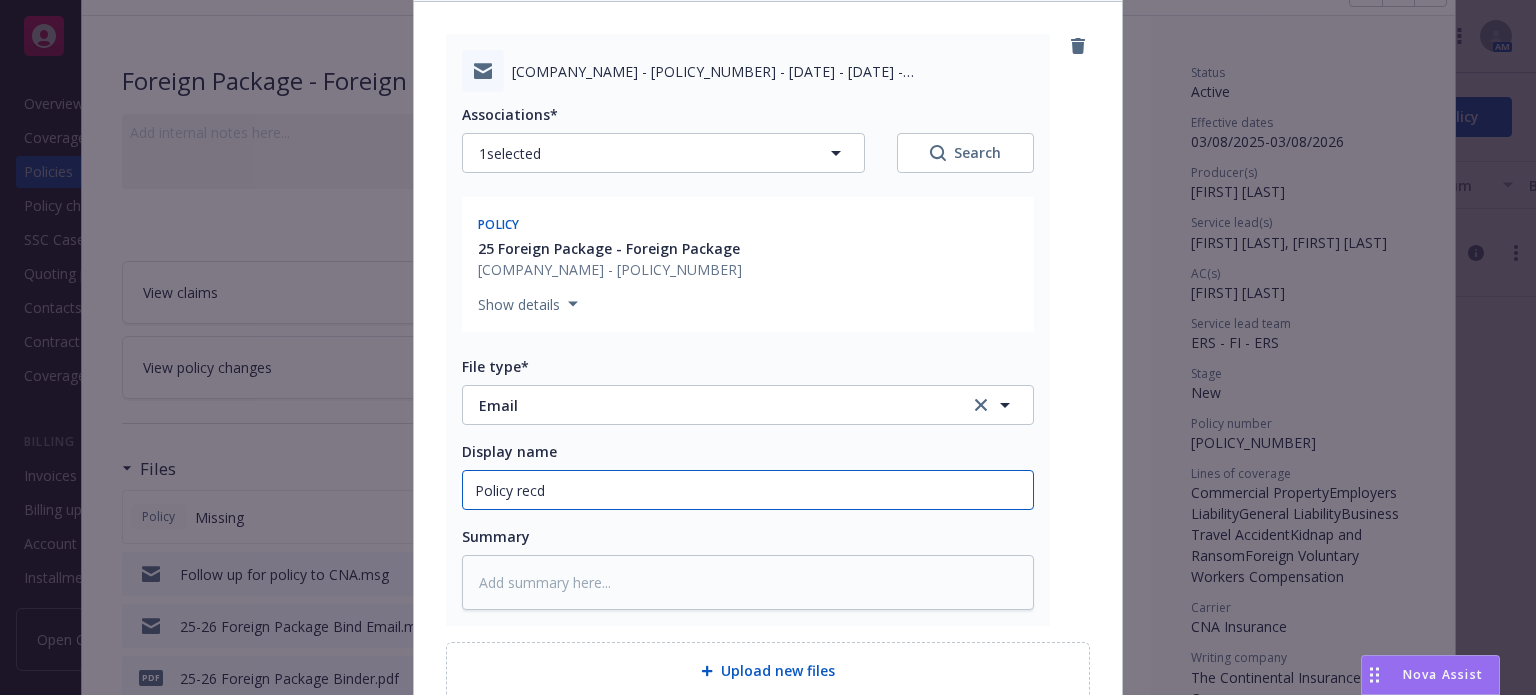 type on "Policy recd" 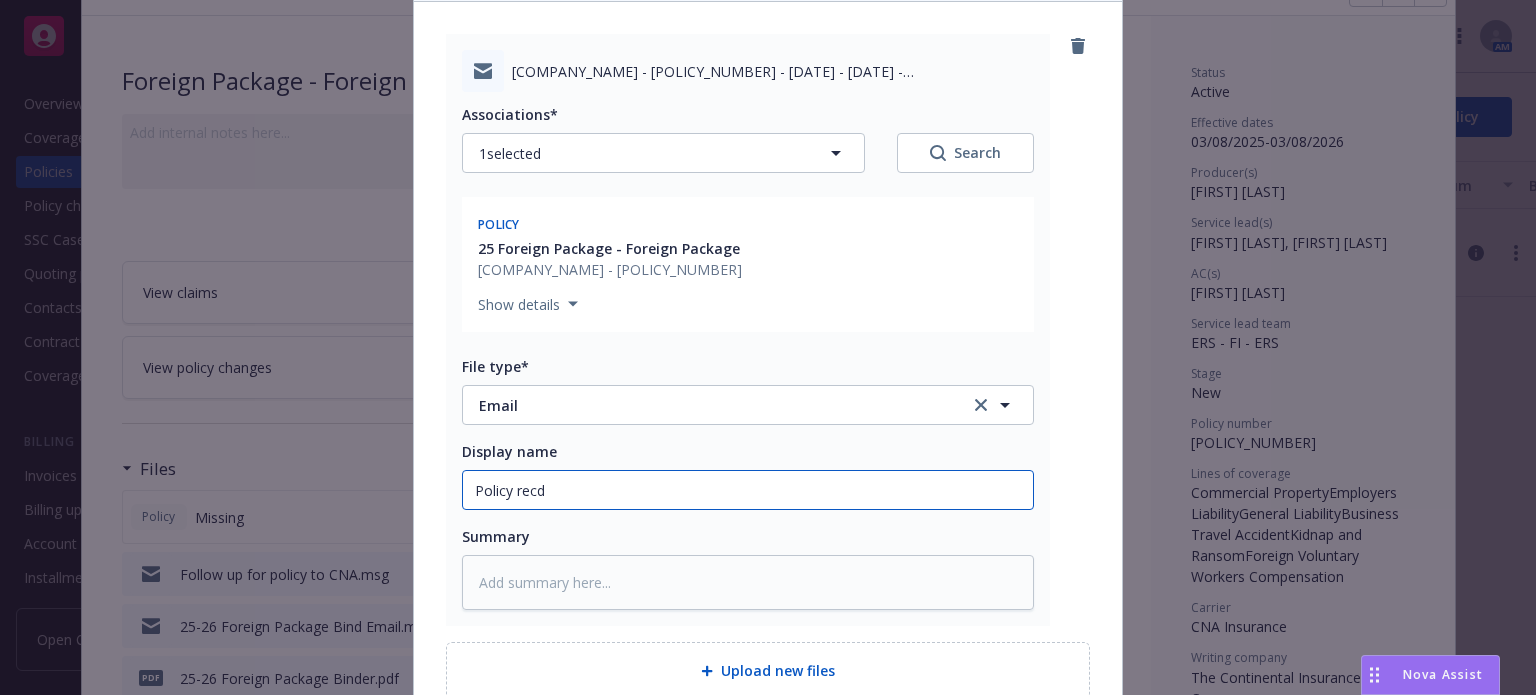 drag, startPoint x: 580, startPoint y: 487, endPoint x: 516, endPoint y: 487, distance: 64 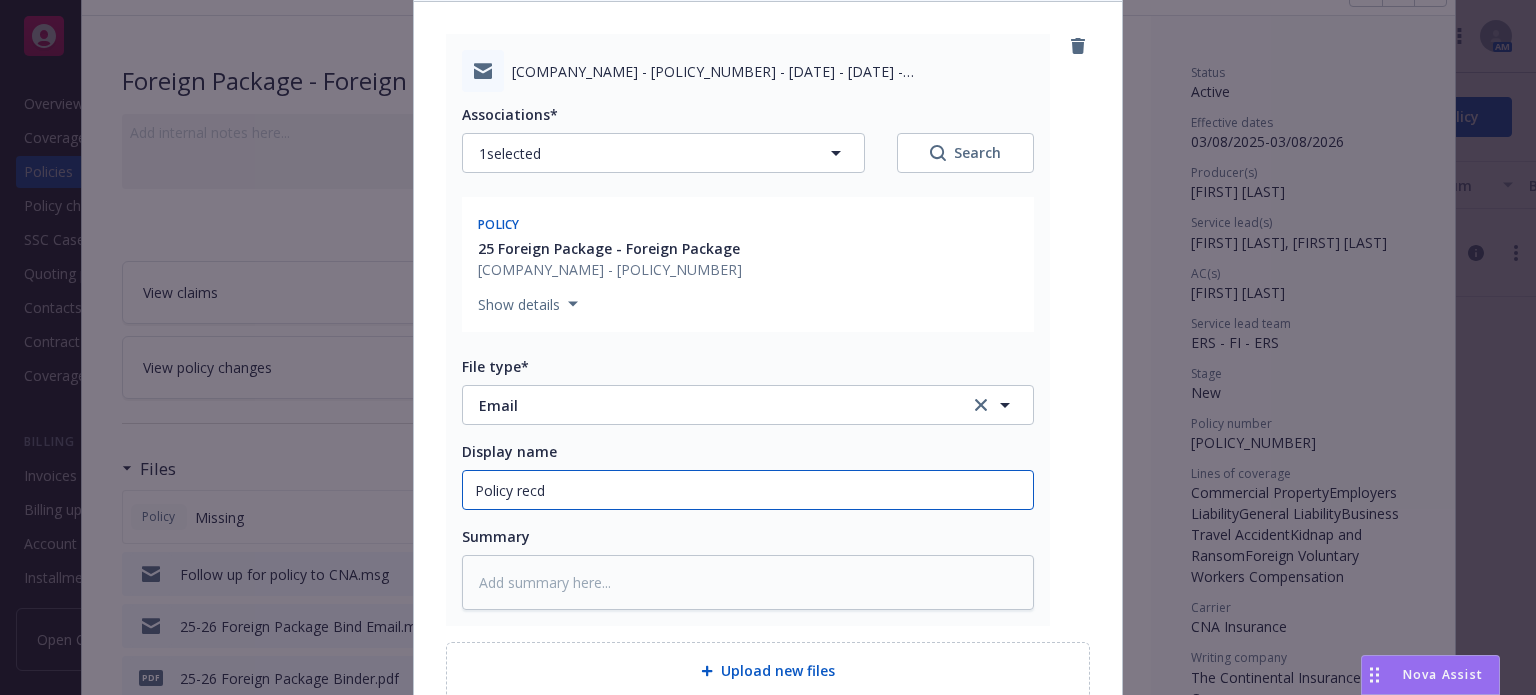 type on "x" 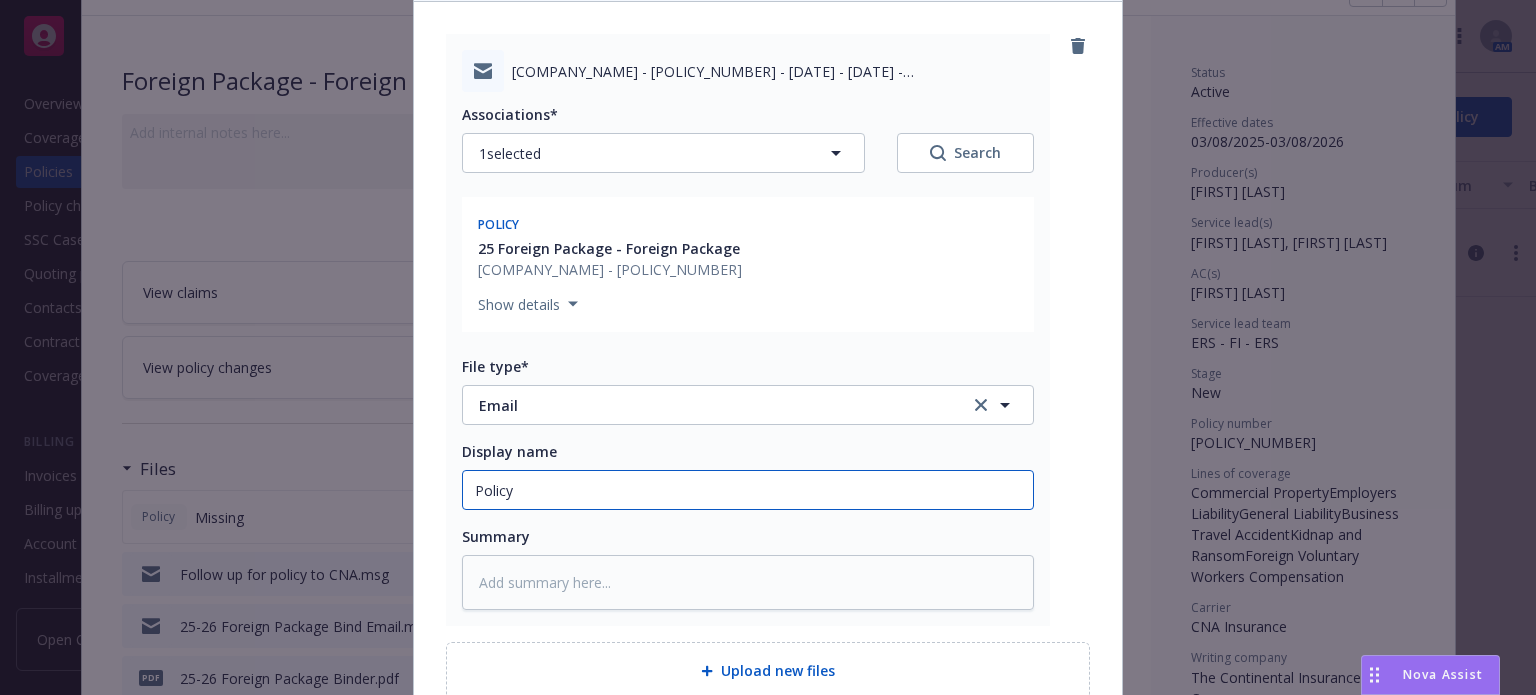 type on "x" 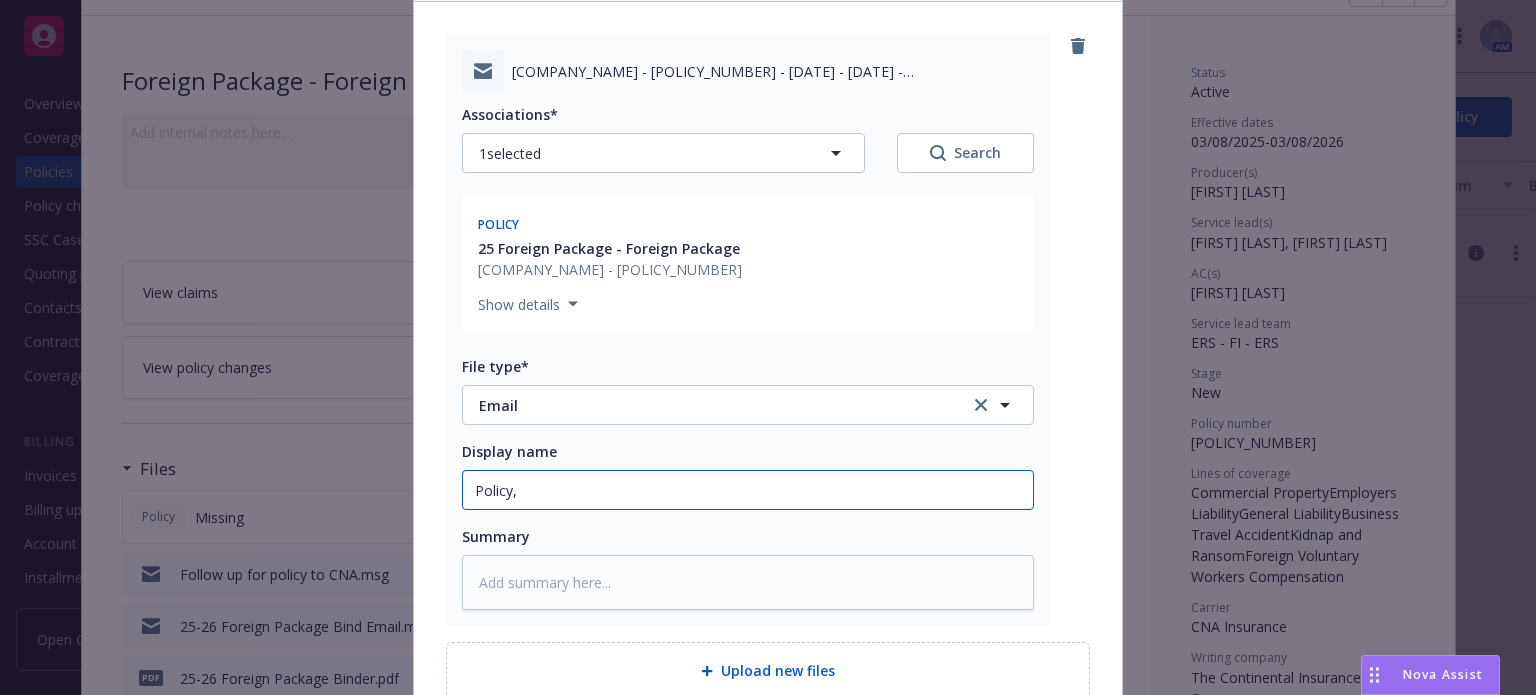 type on "x" 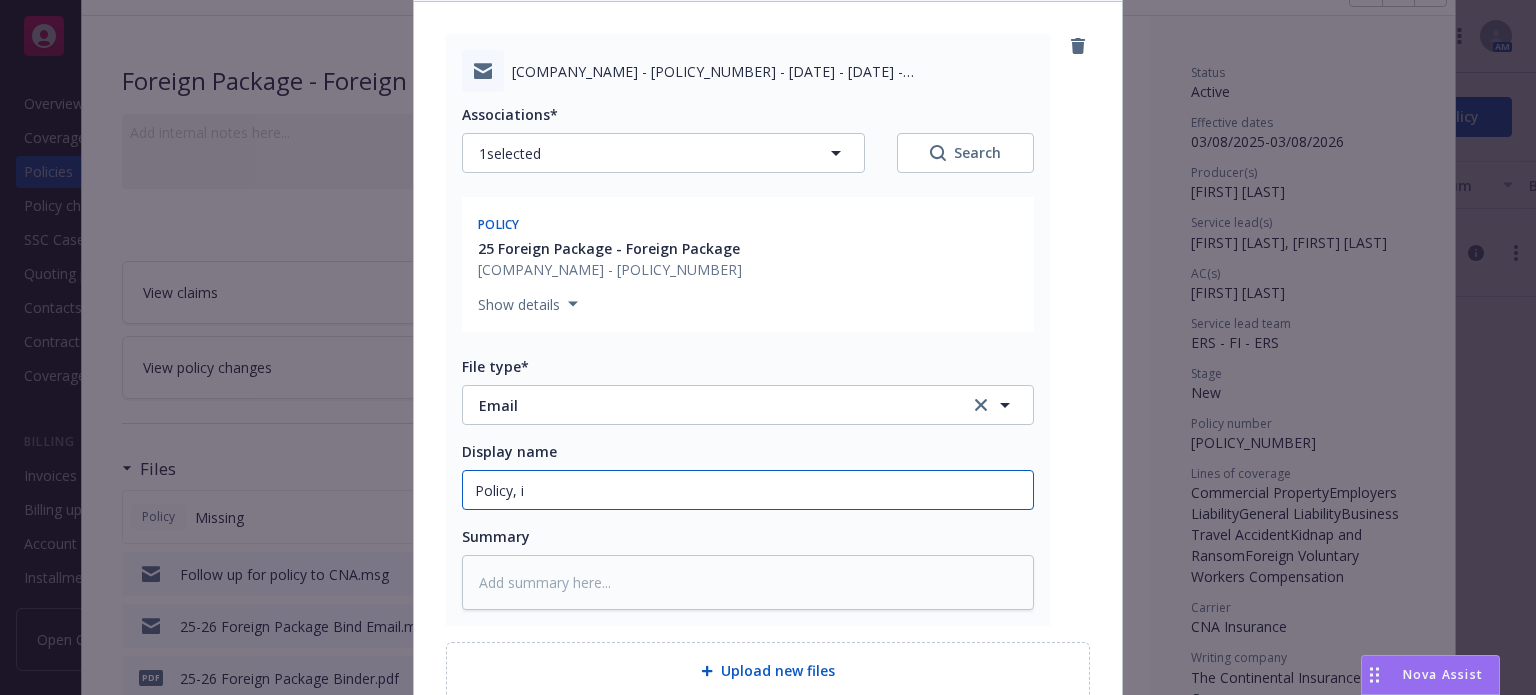 type on "x" 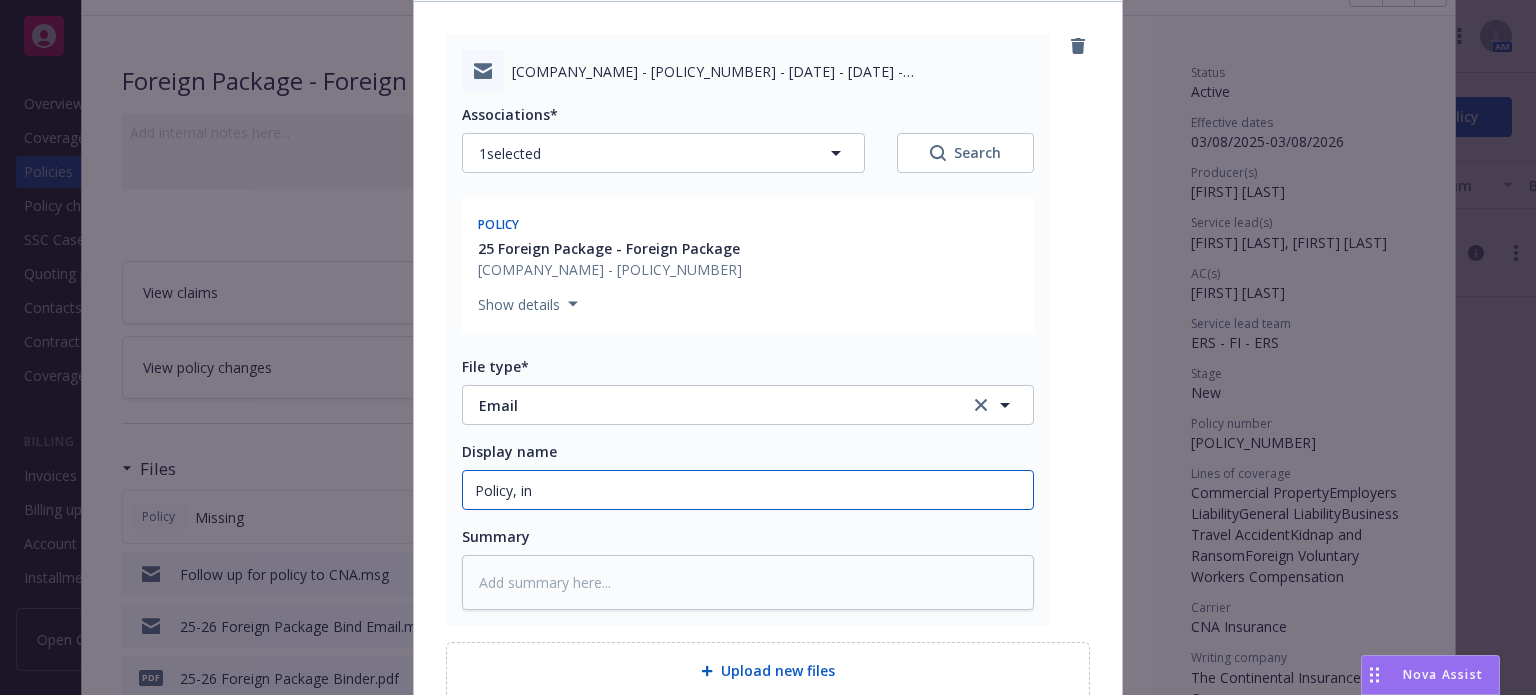 type on "x" 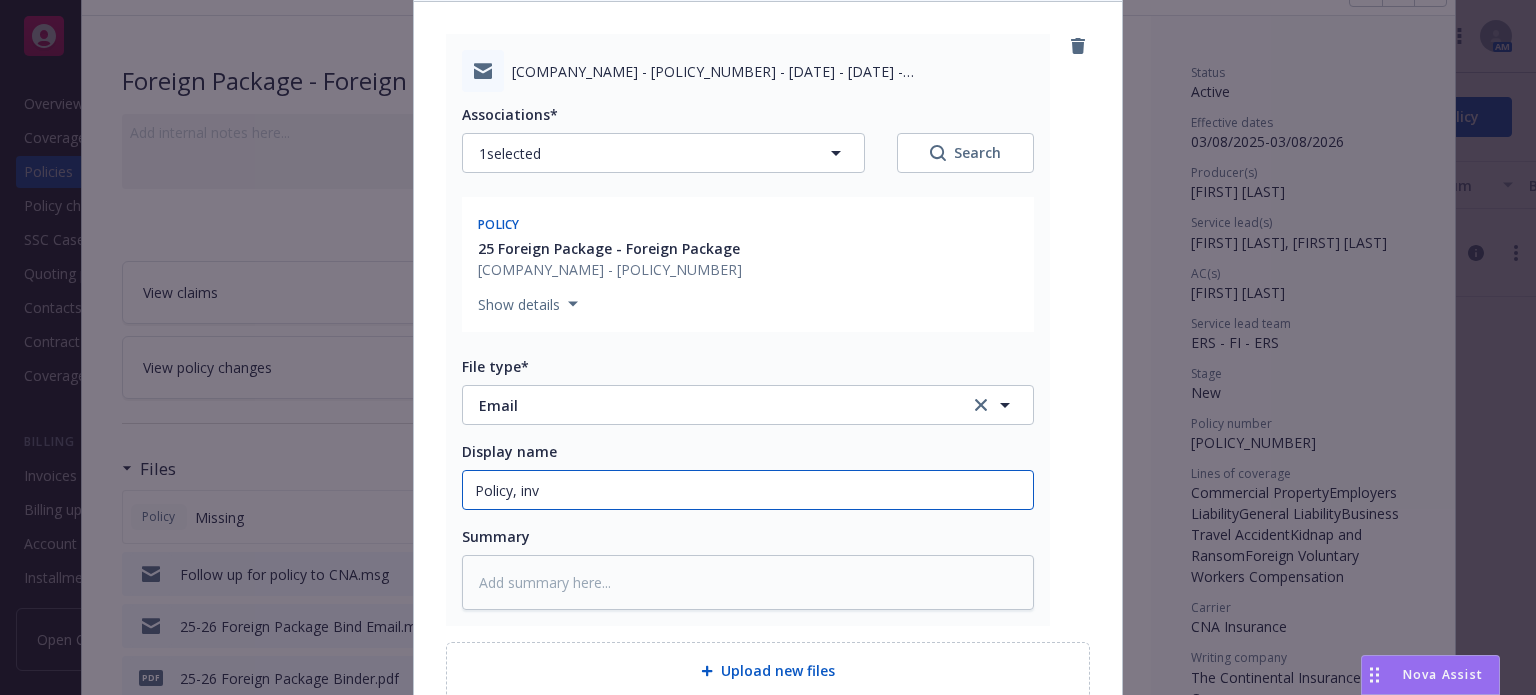type on "x" 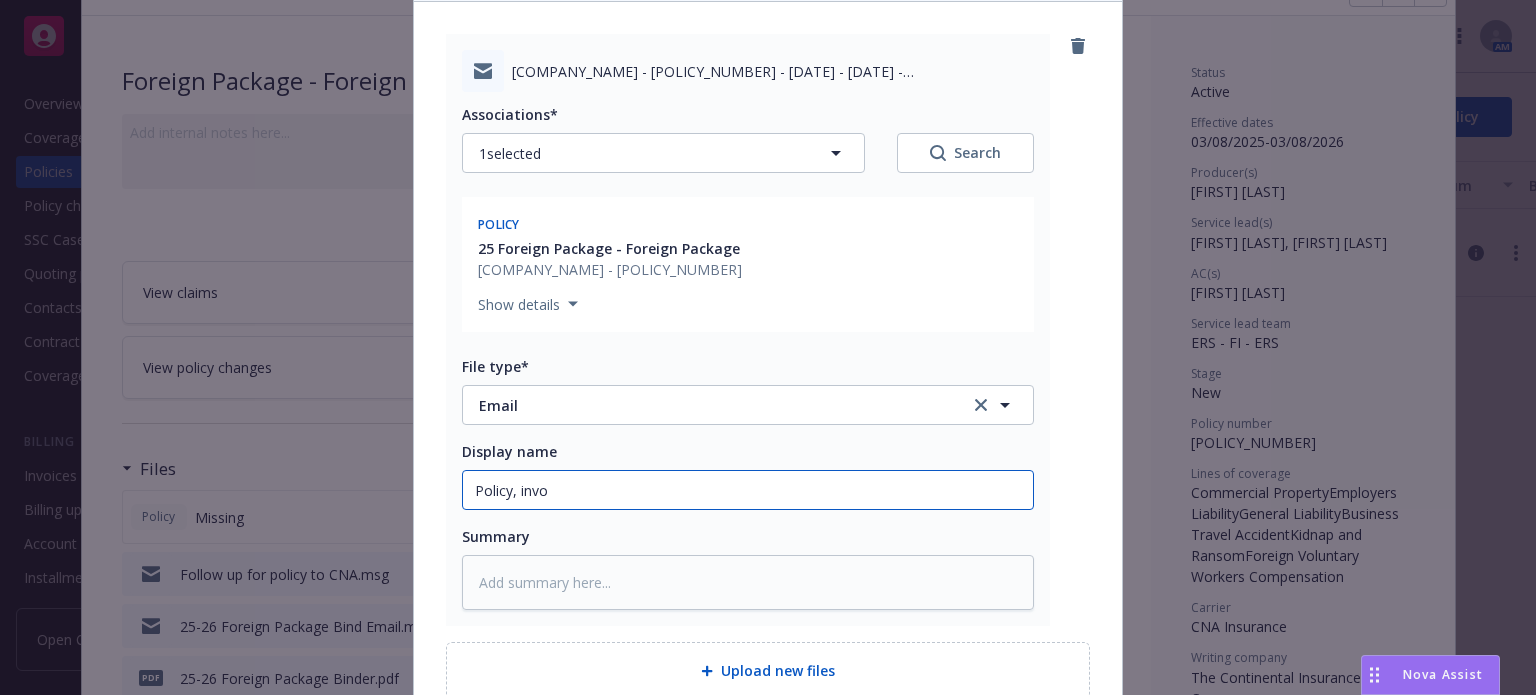 type on "x" 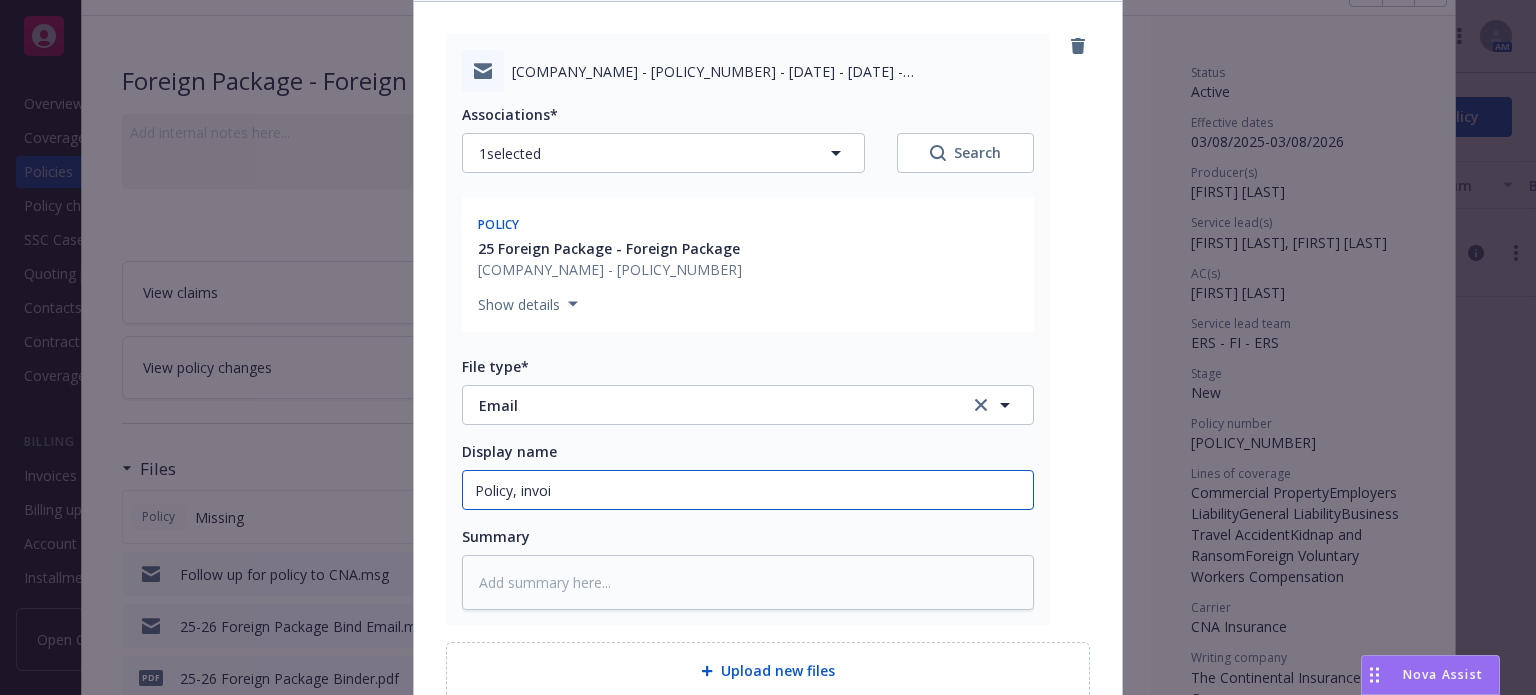 type on "Policy, invoic" 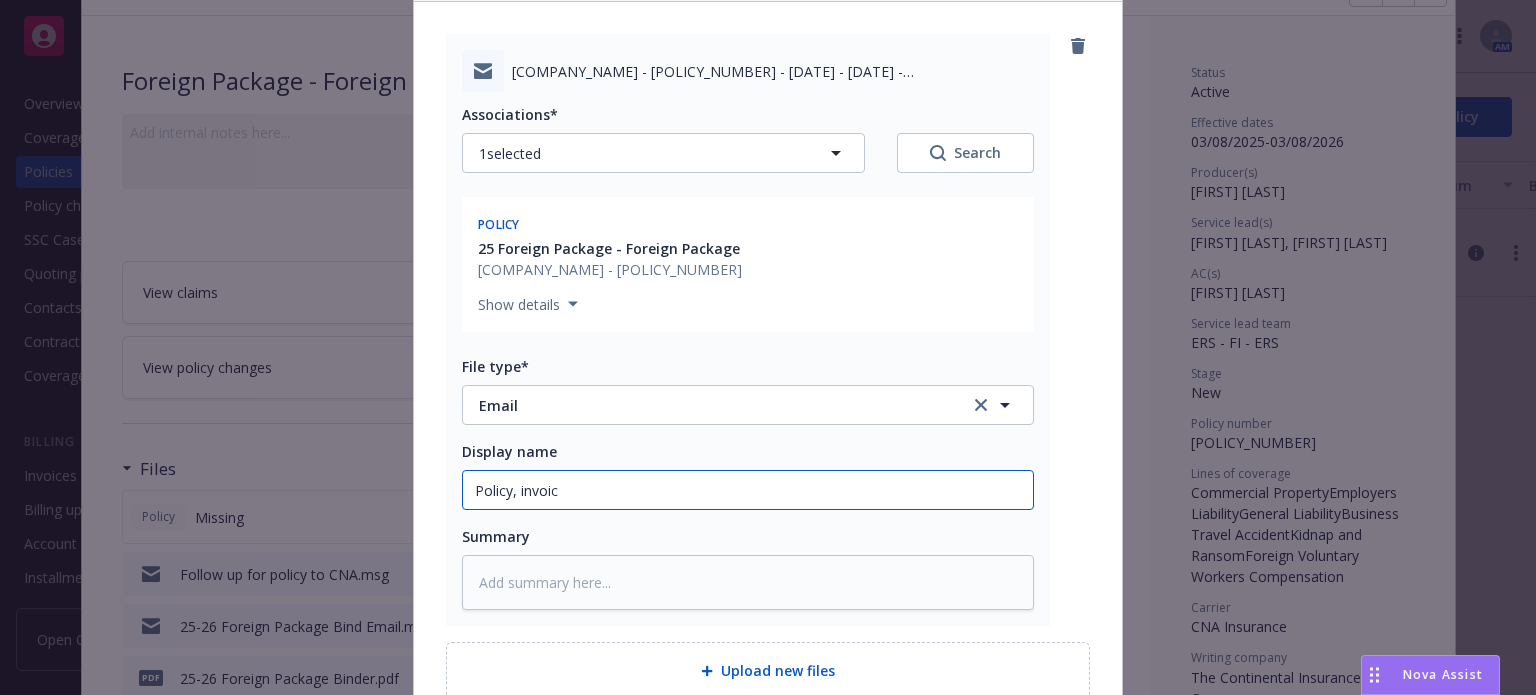 type on "x" 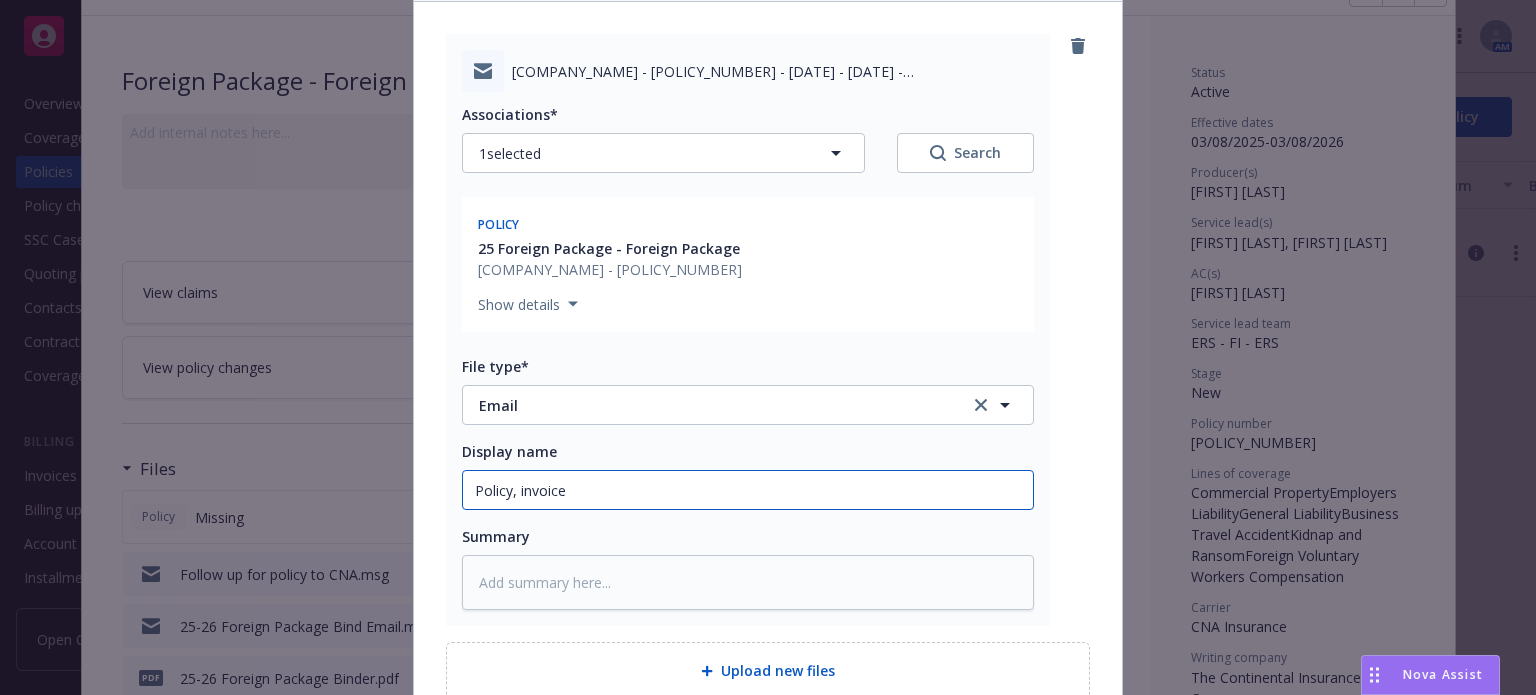 type on "x" 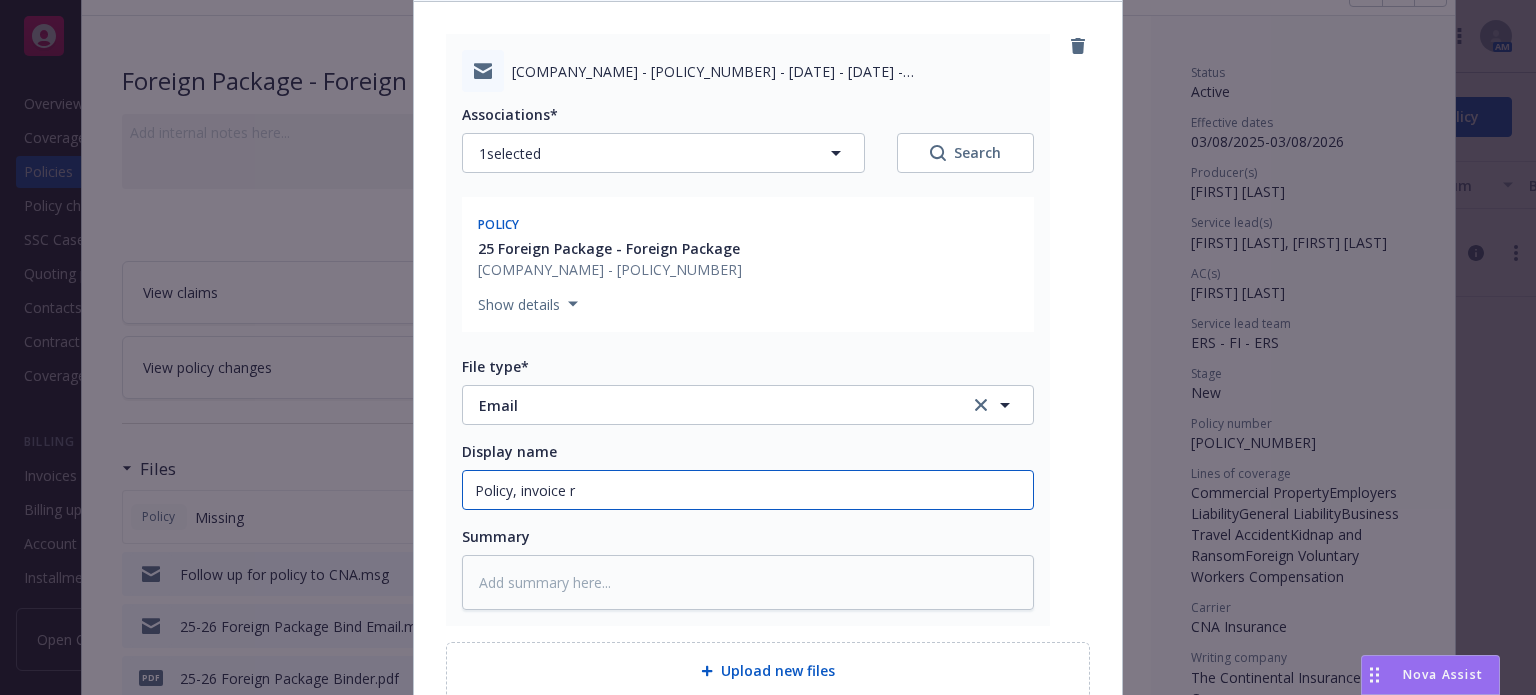 type on "Policy, invoice re" 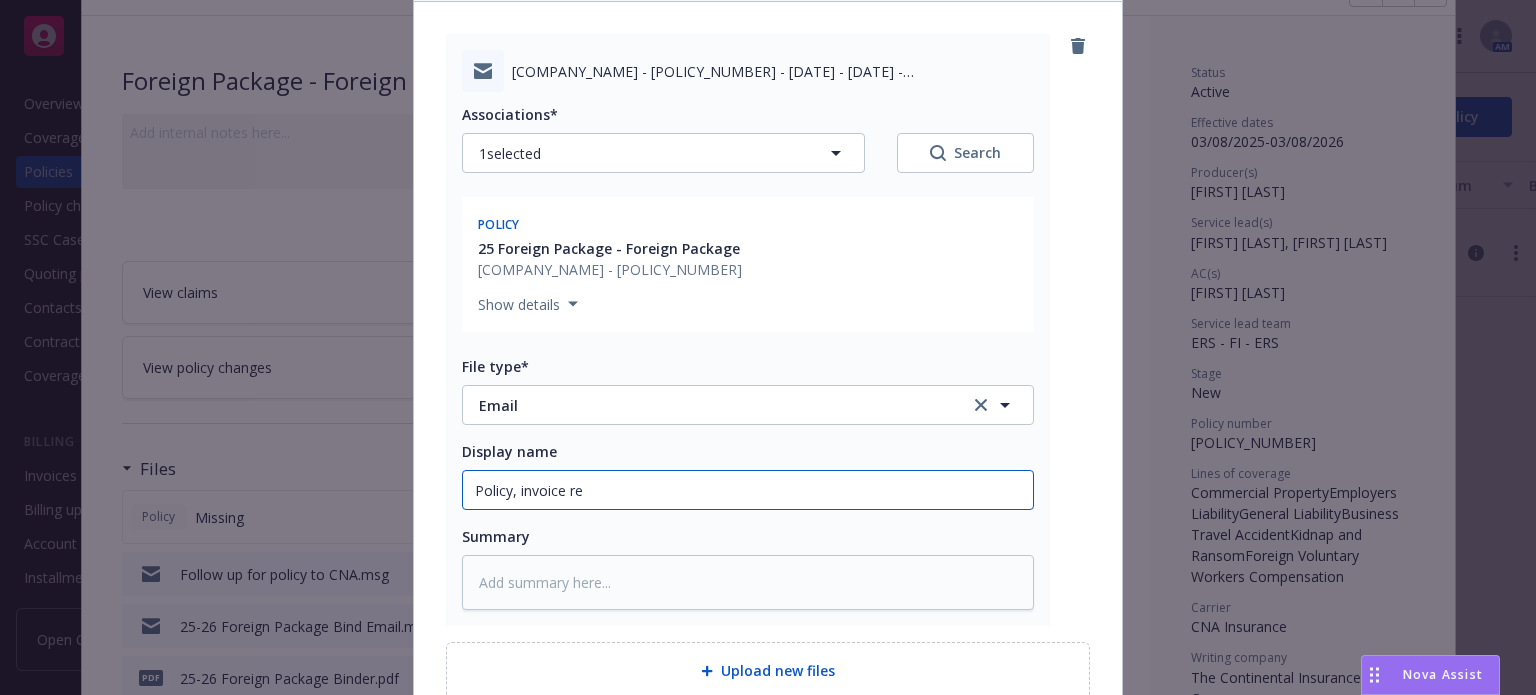 type on "x" 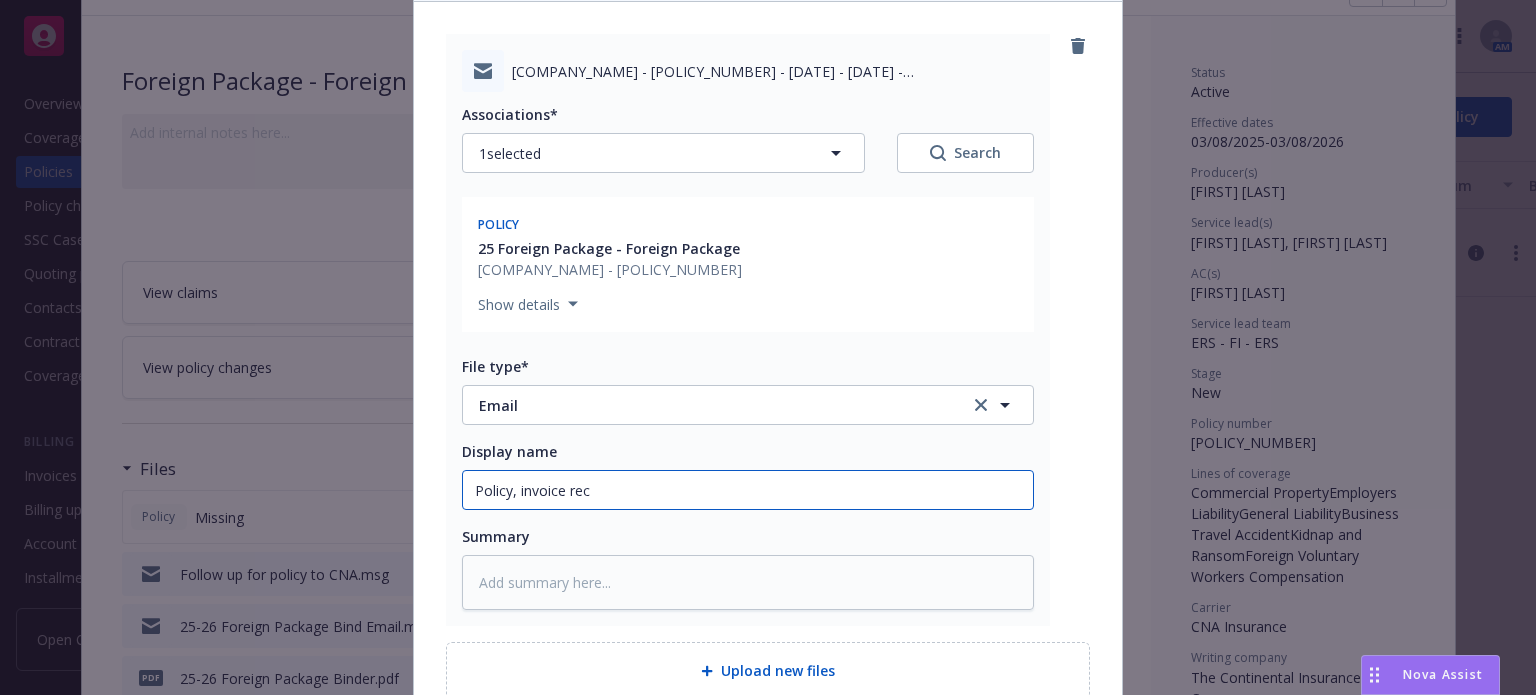 type on "x" 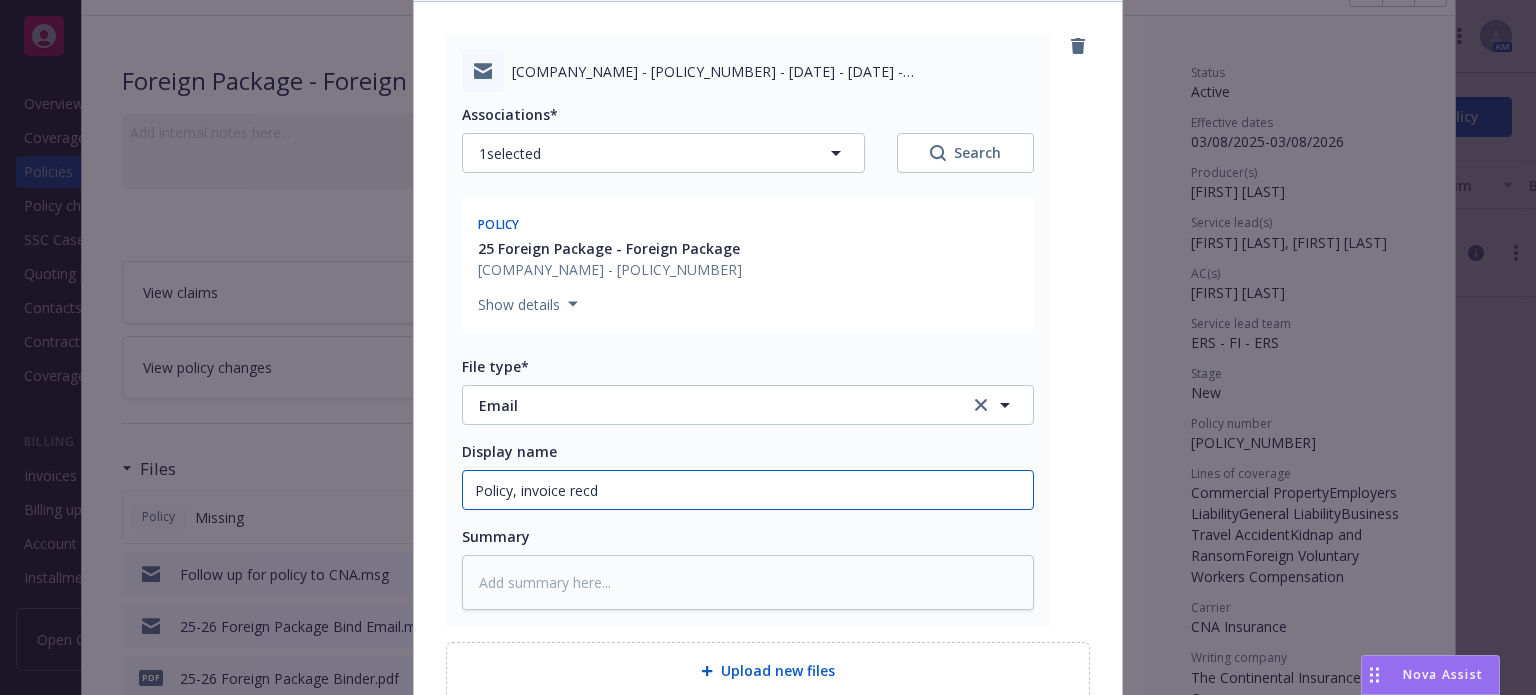 type on "x" 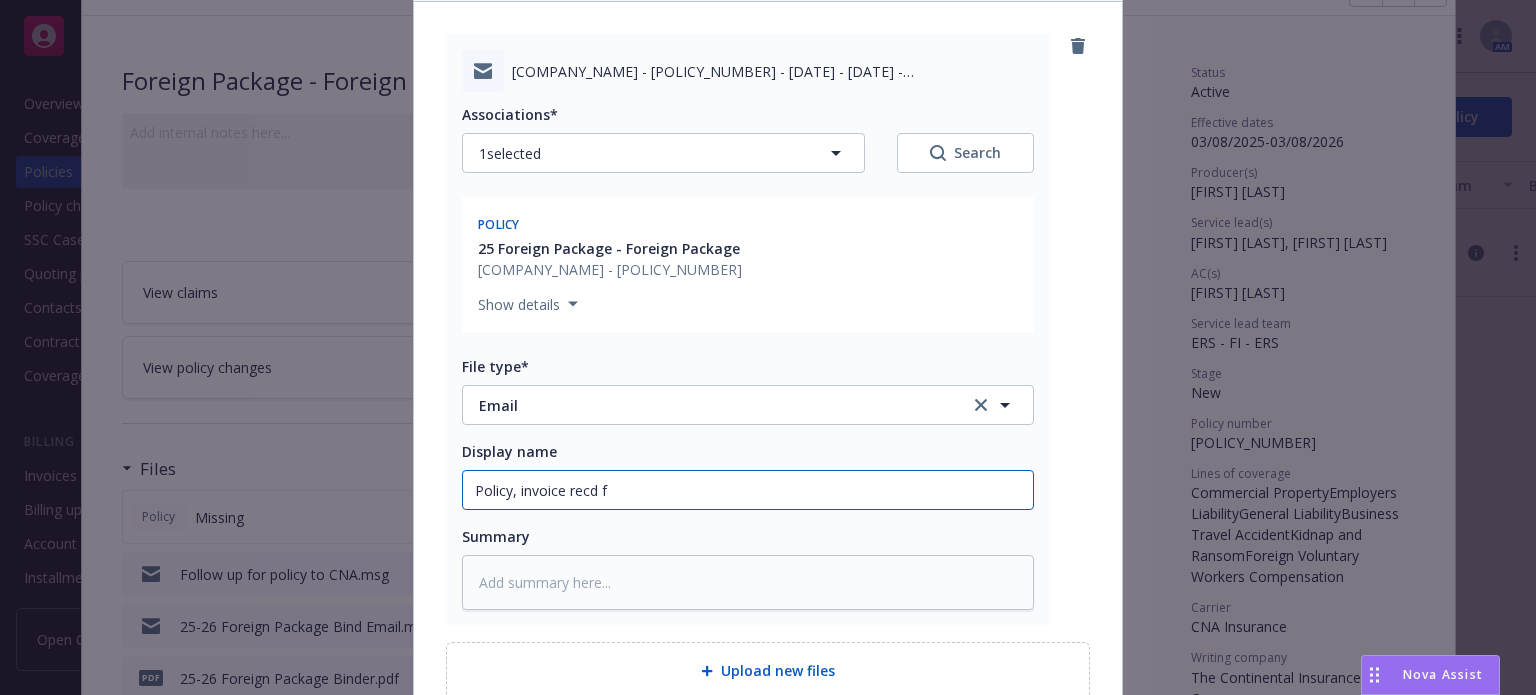 type on "x" 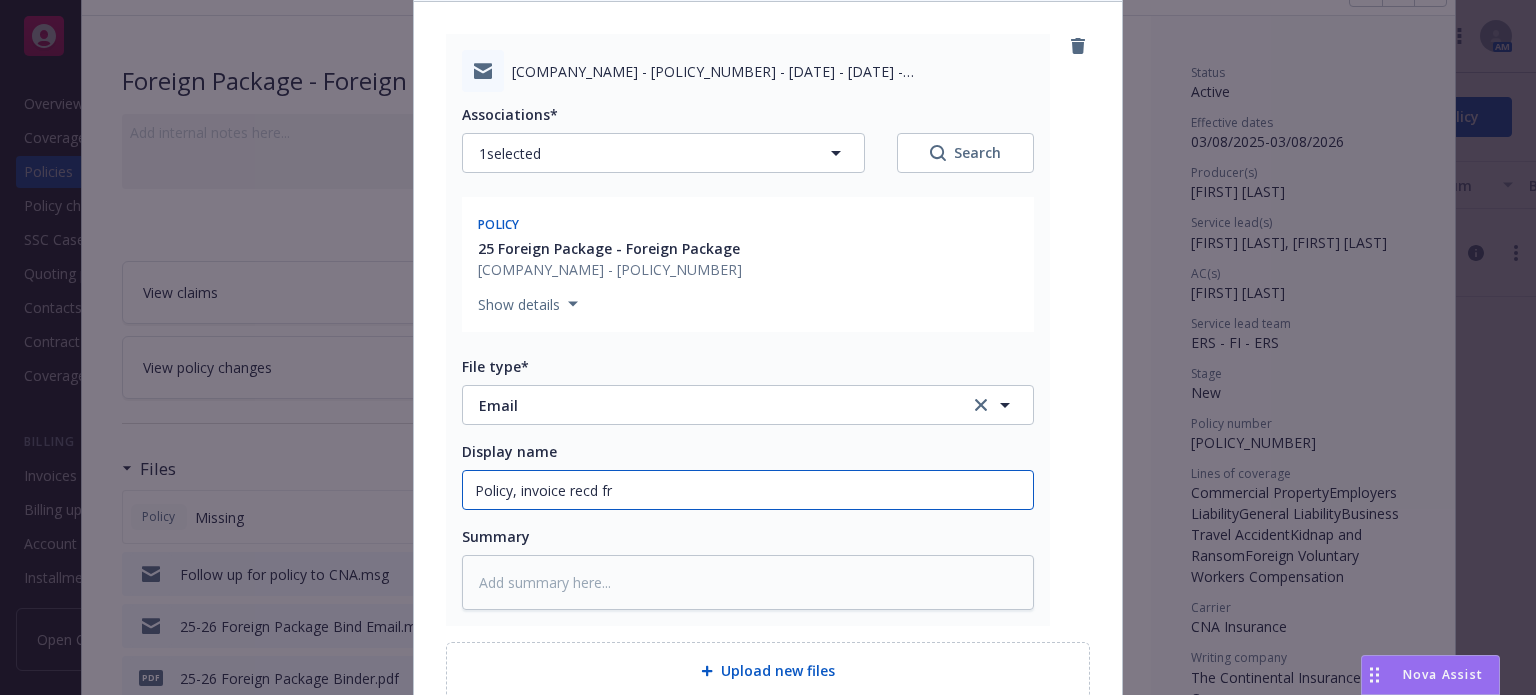 type on "x" 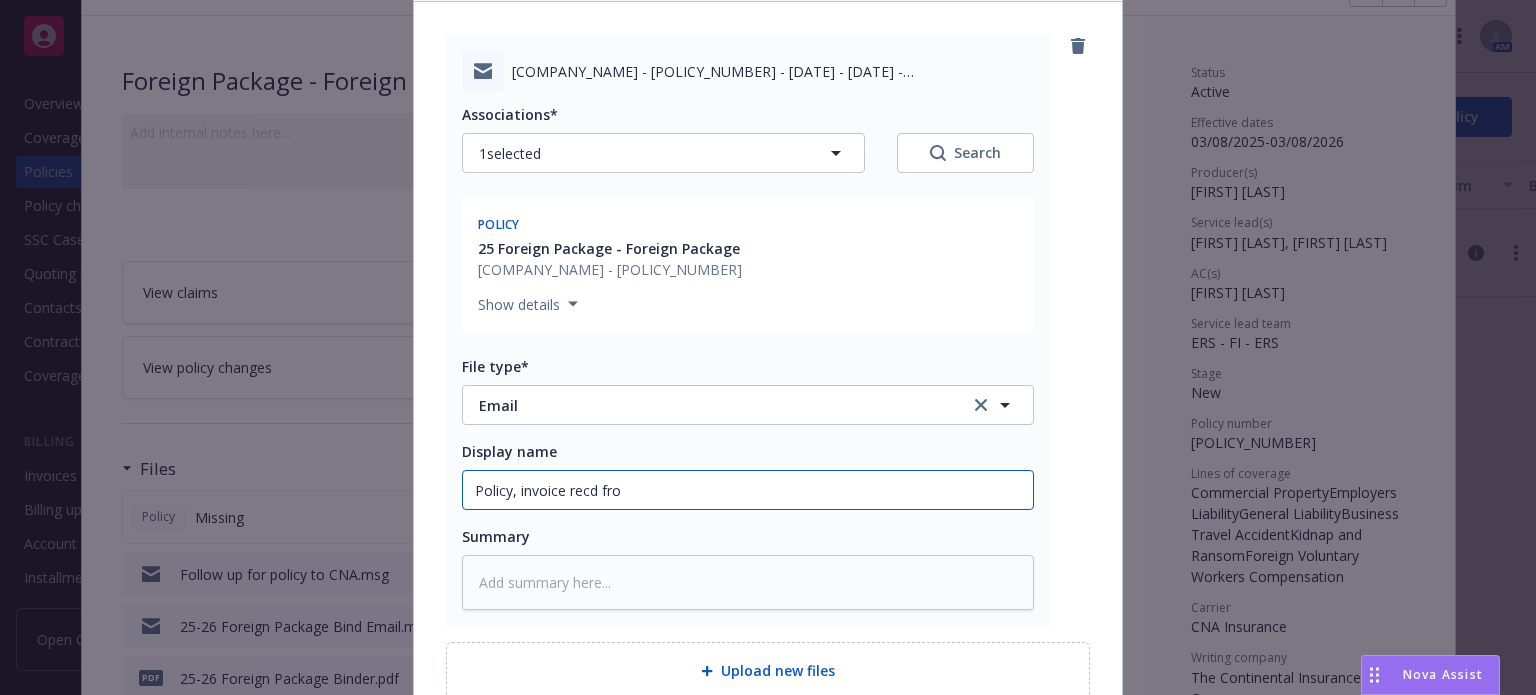 type on "x" 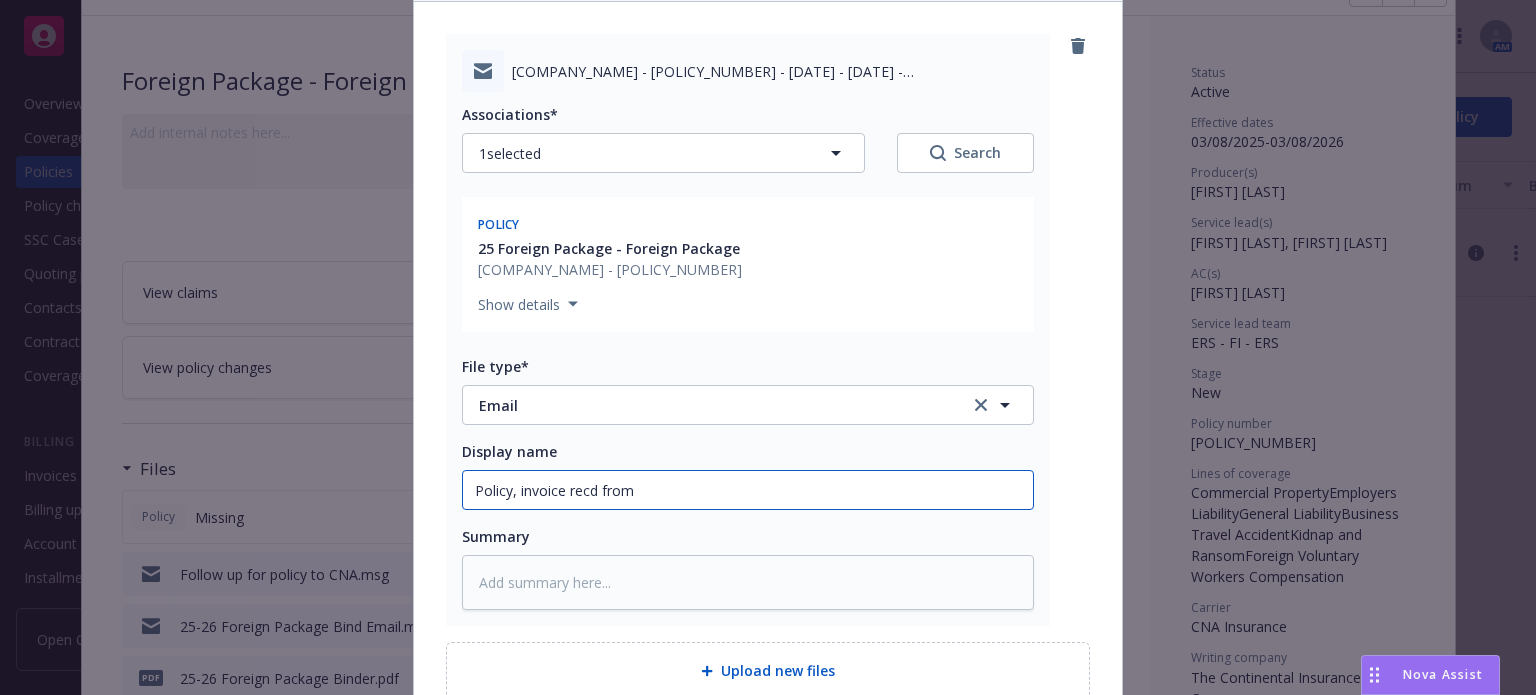 type on "x" 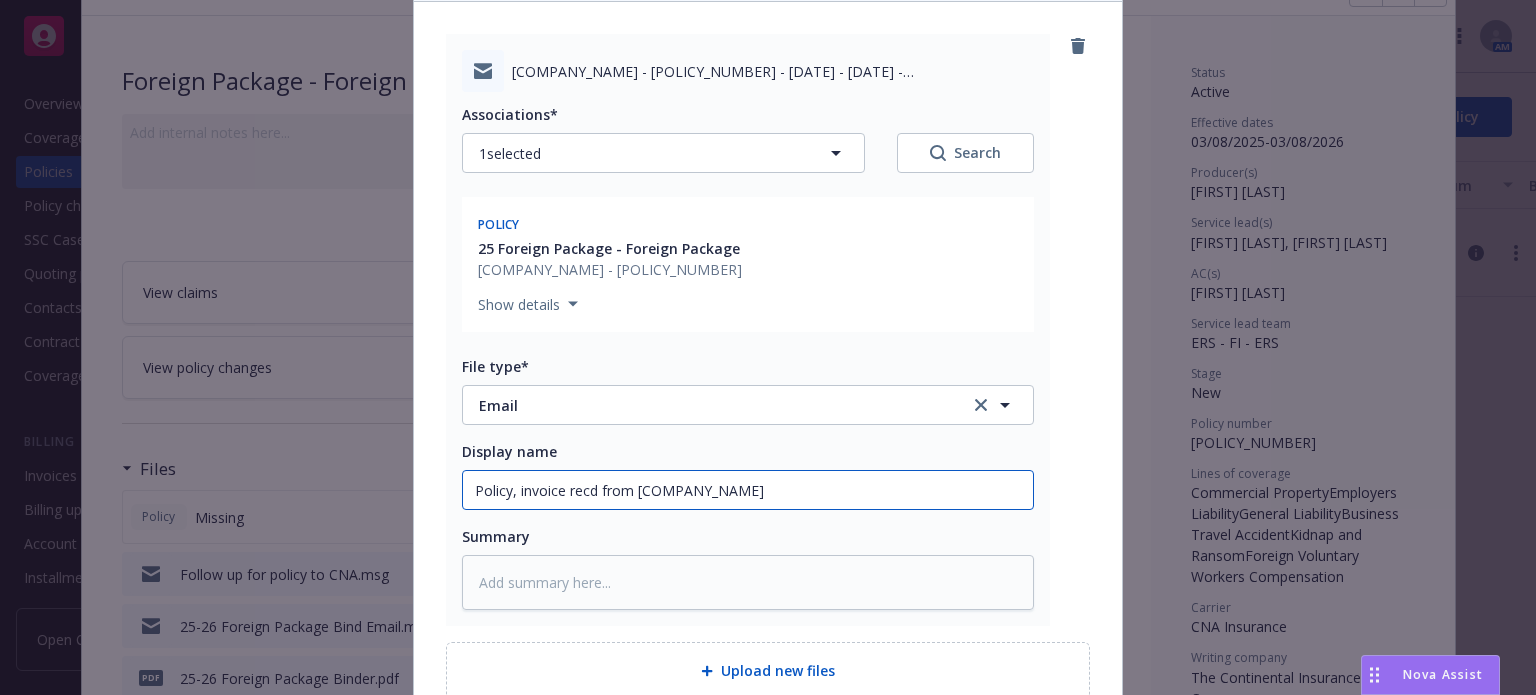 type on "x" 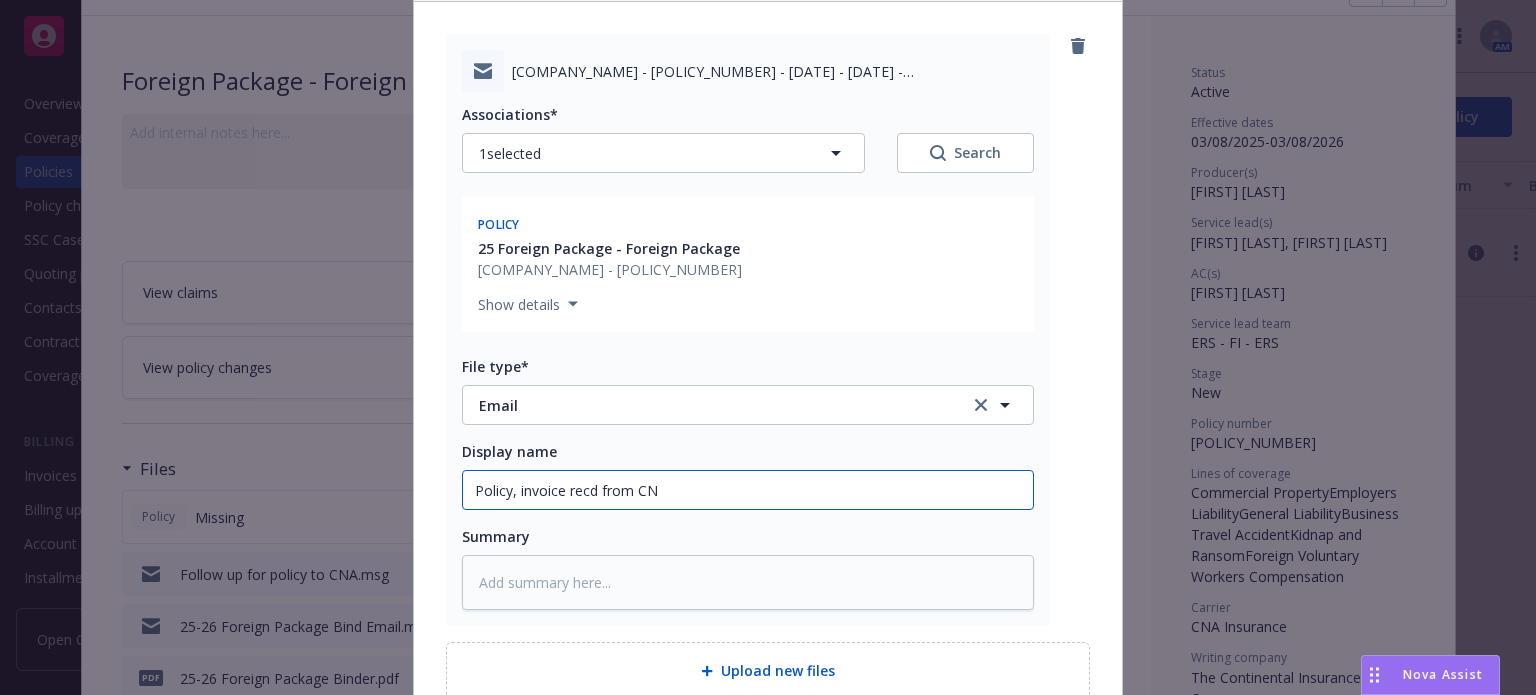type on "x" 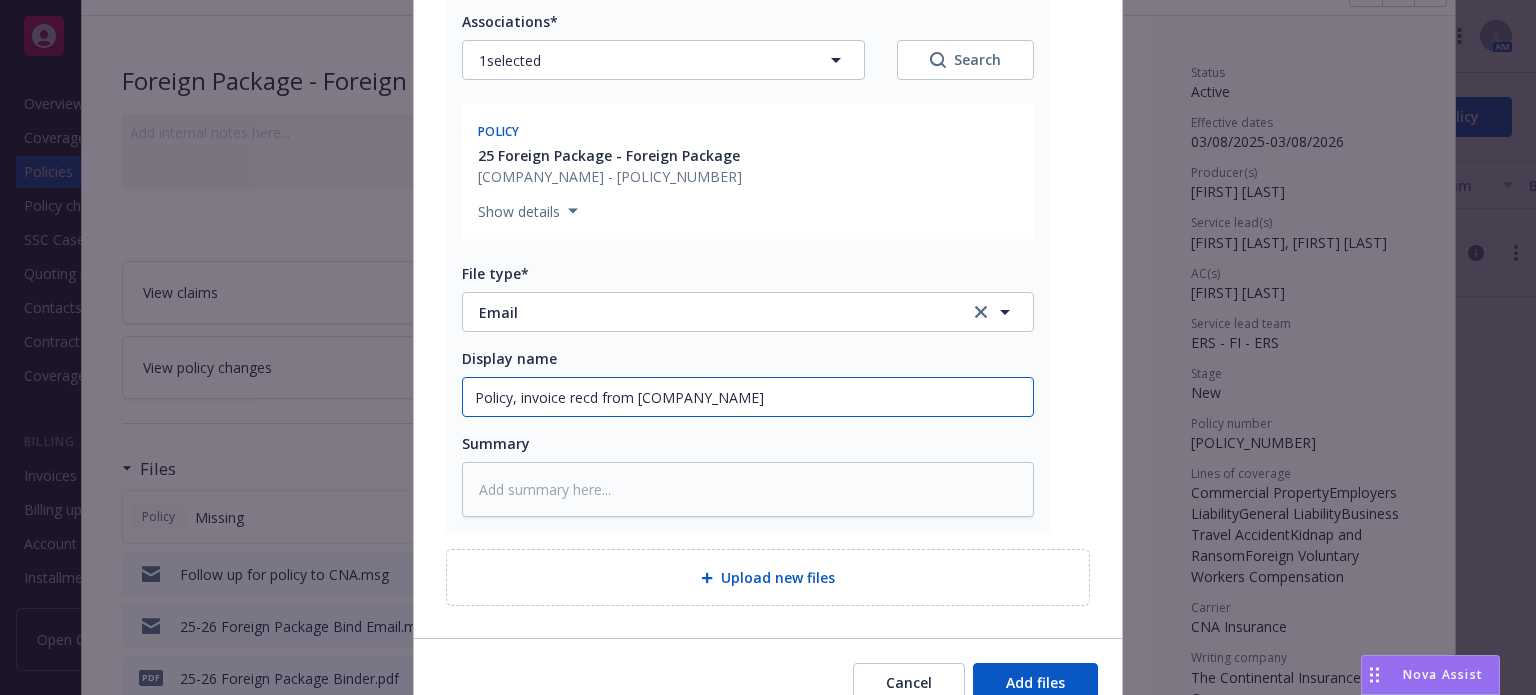 scroll, scrollTop: 388, scrollLeft: 0, axis: vertical 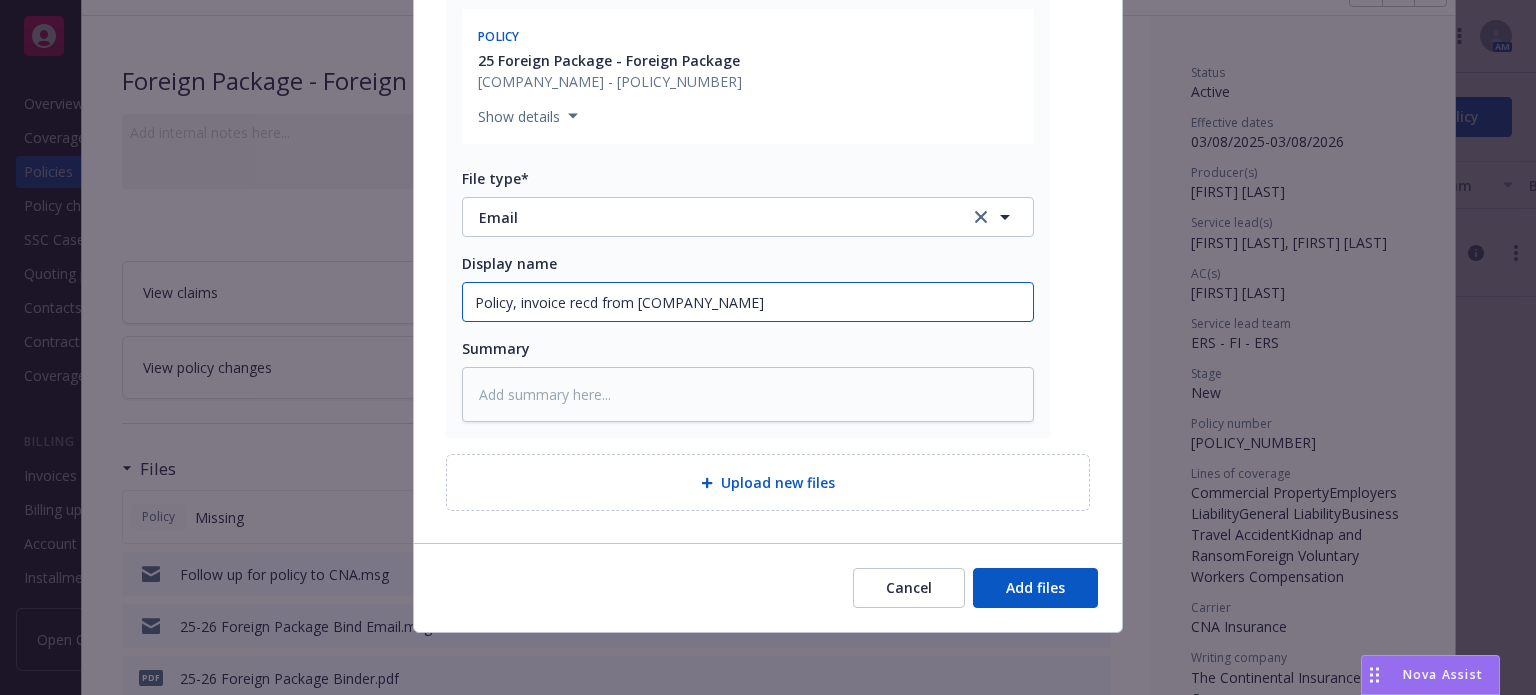 type on "Policy, invoice recd from [COMPANY_NAME]" 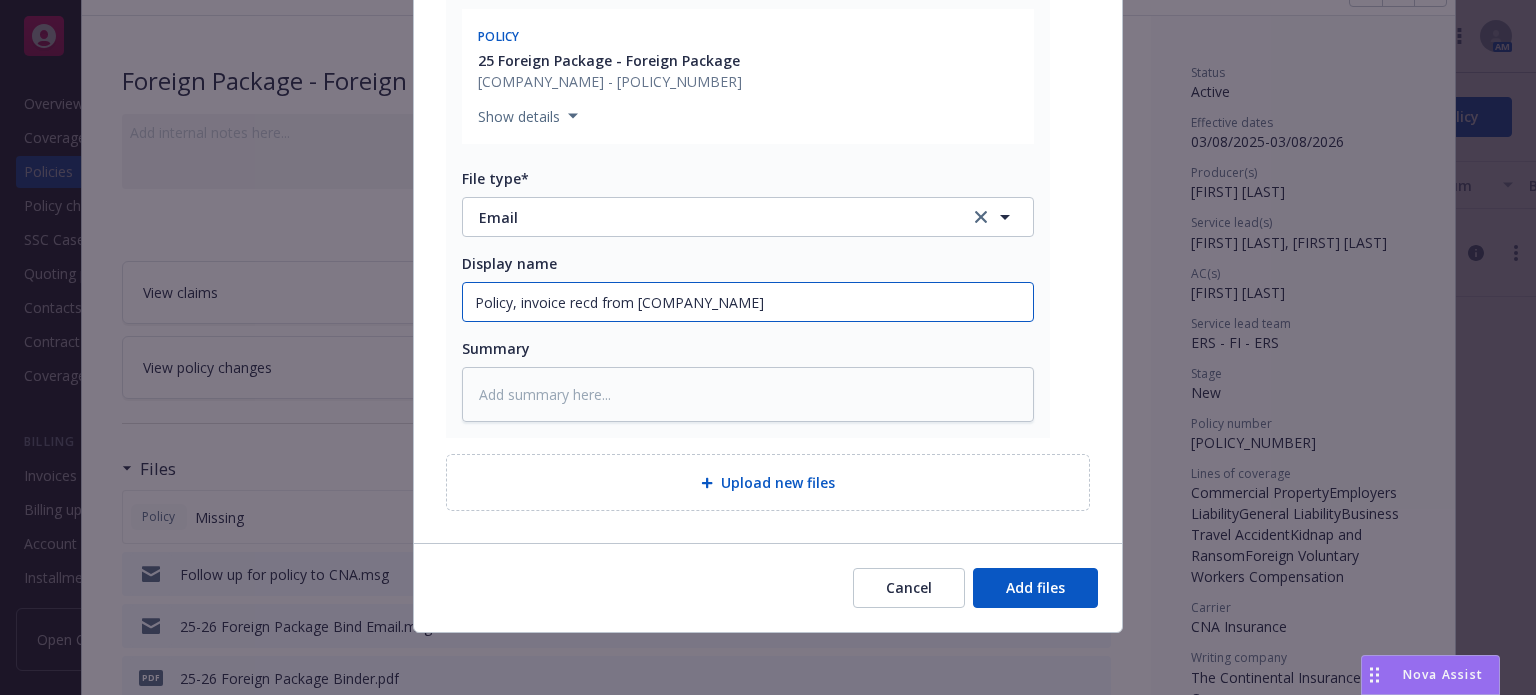 type on "x" 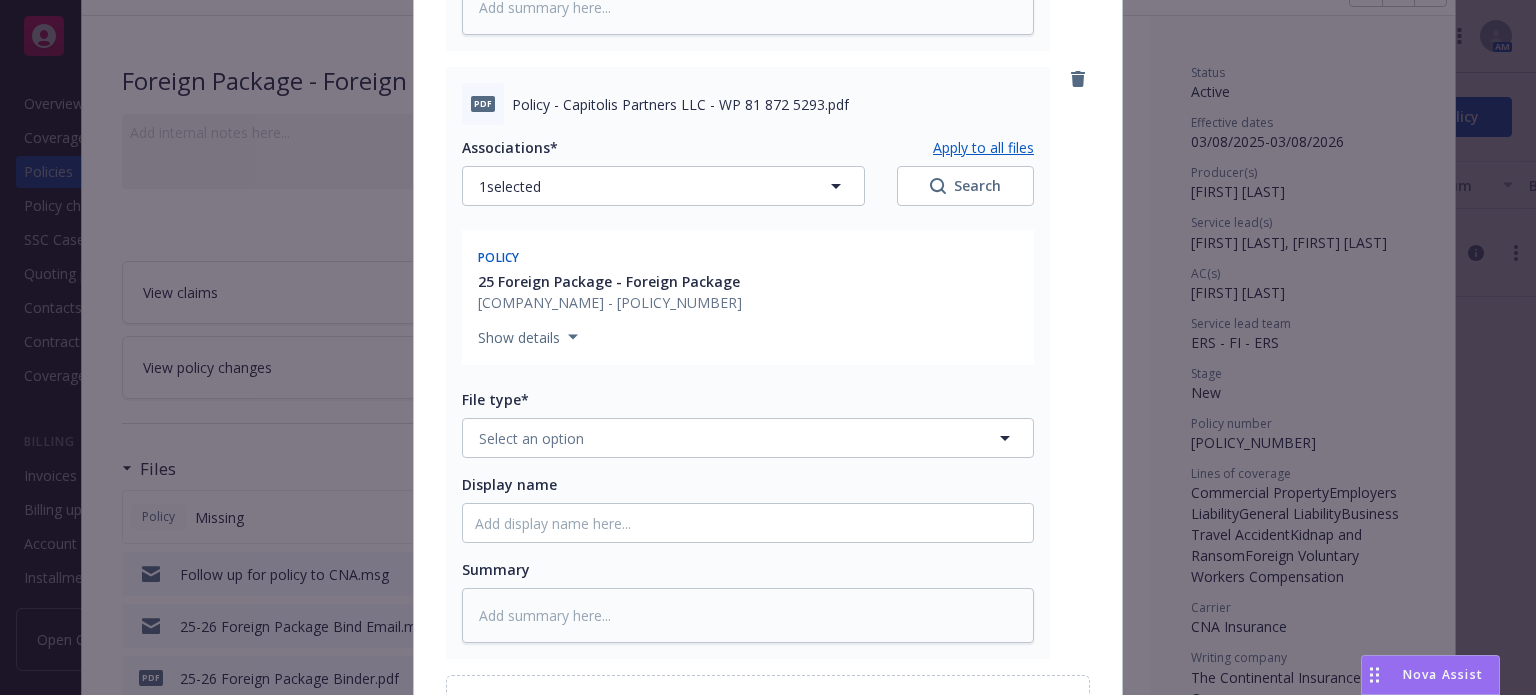 scroll, scrollTop: 788, scrollLeft: 0, axis: vertical 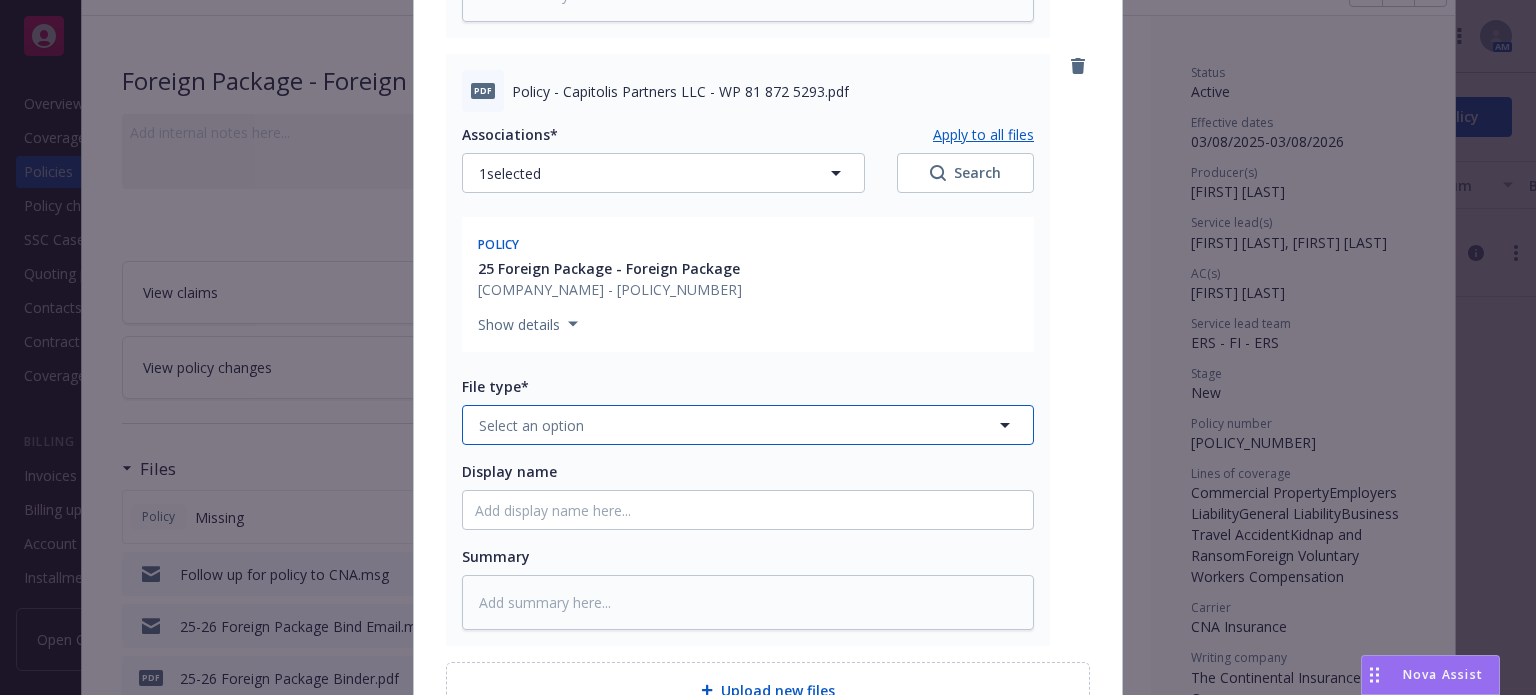 click on "Select an option" at bounding box center (531, 425) 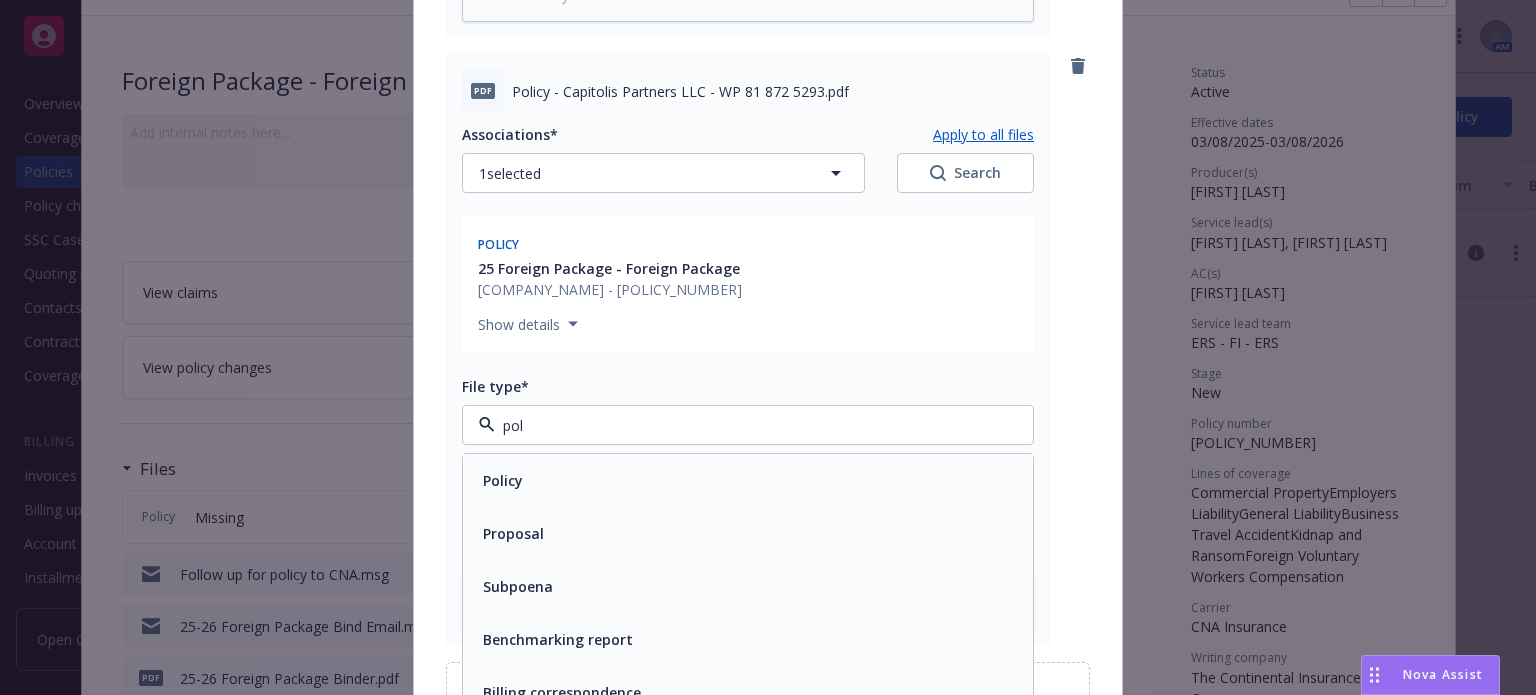 type on "poli" 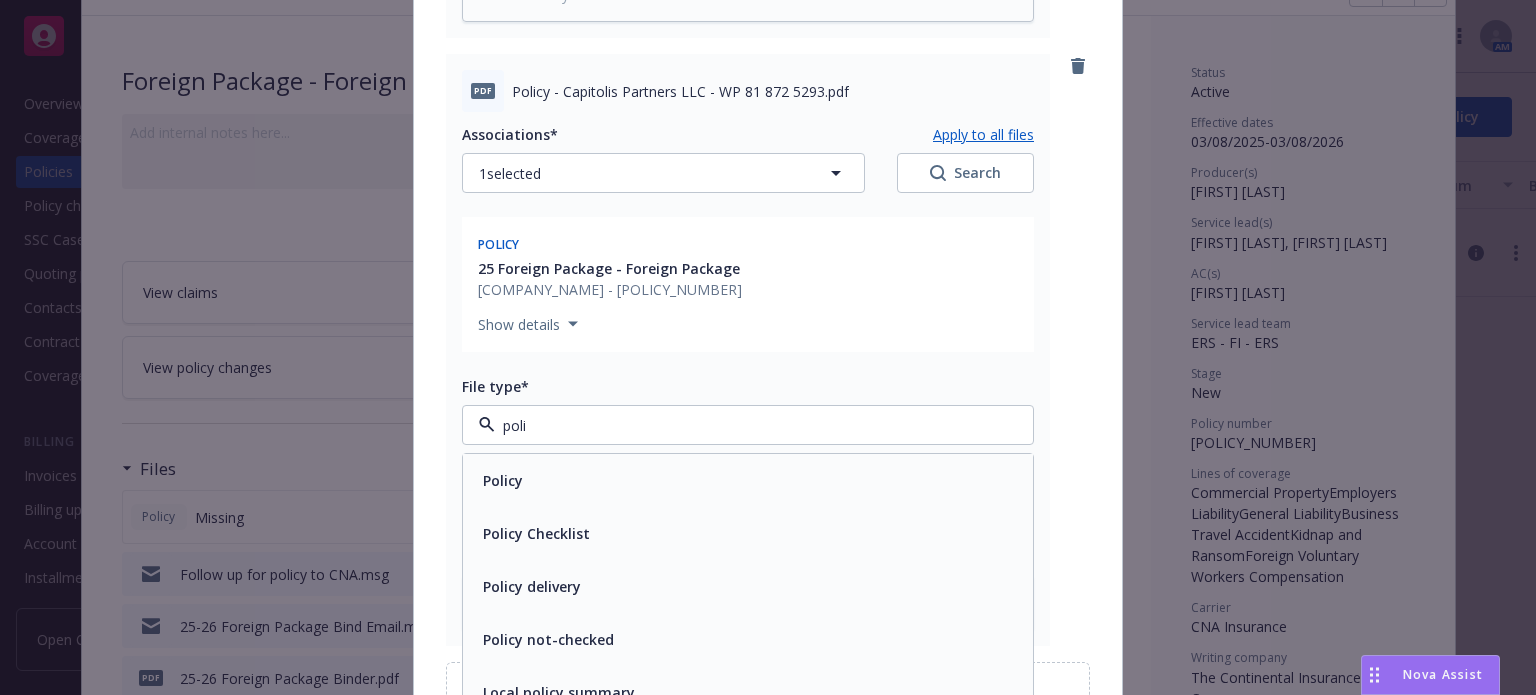 click on "Policy" at bounding box center (748, 480) 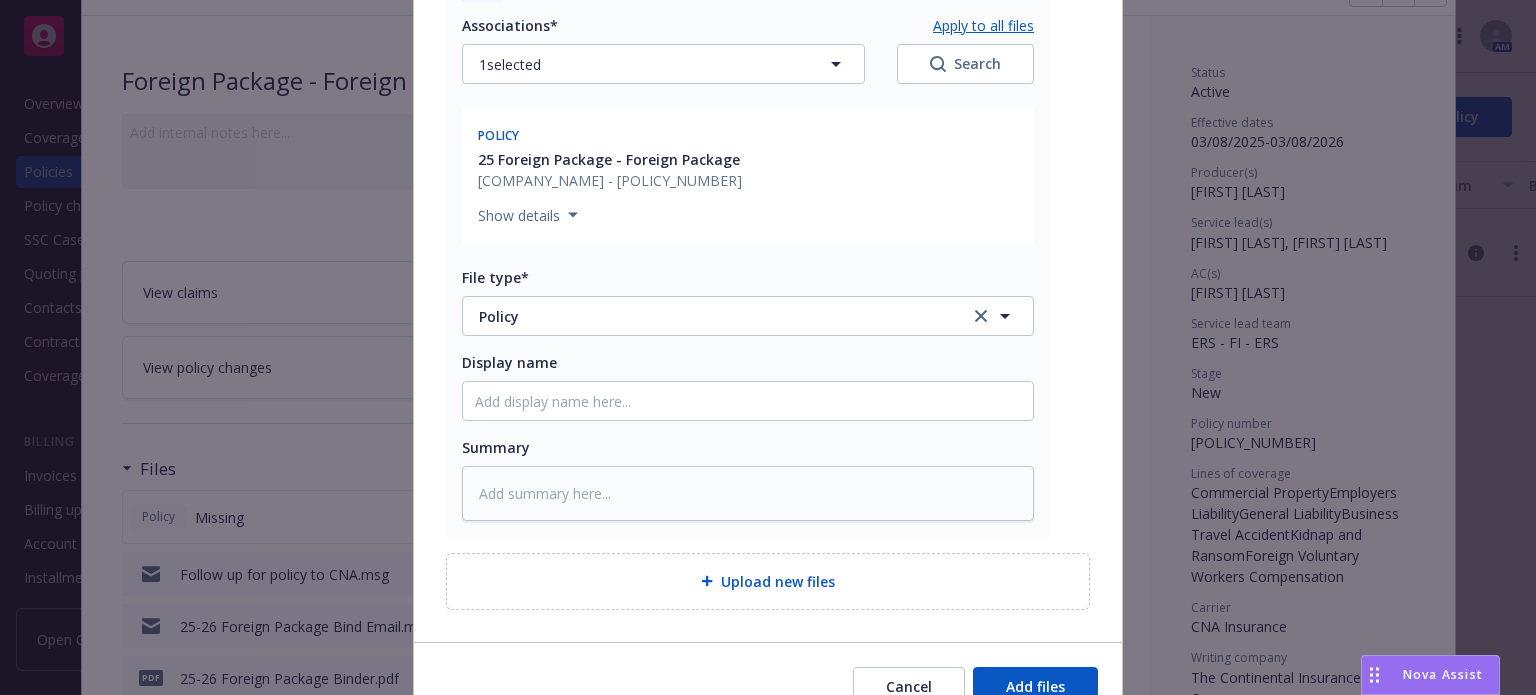 scroll, scrollTop: 996, scrollLeft: 0, axis: vertical 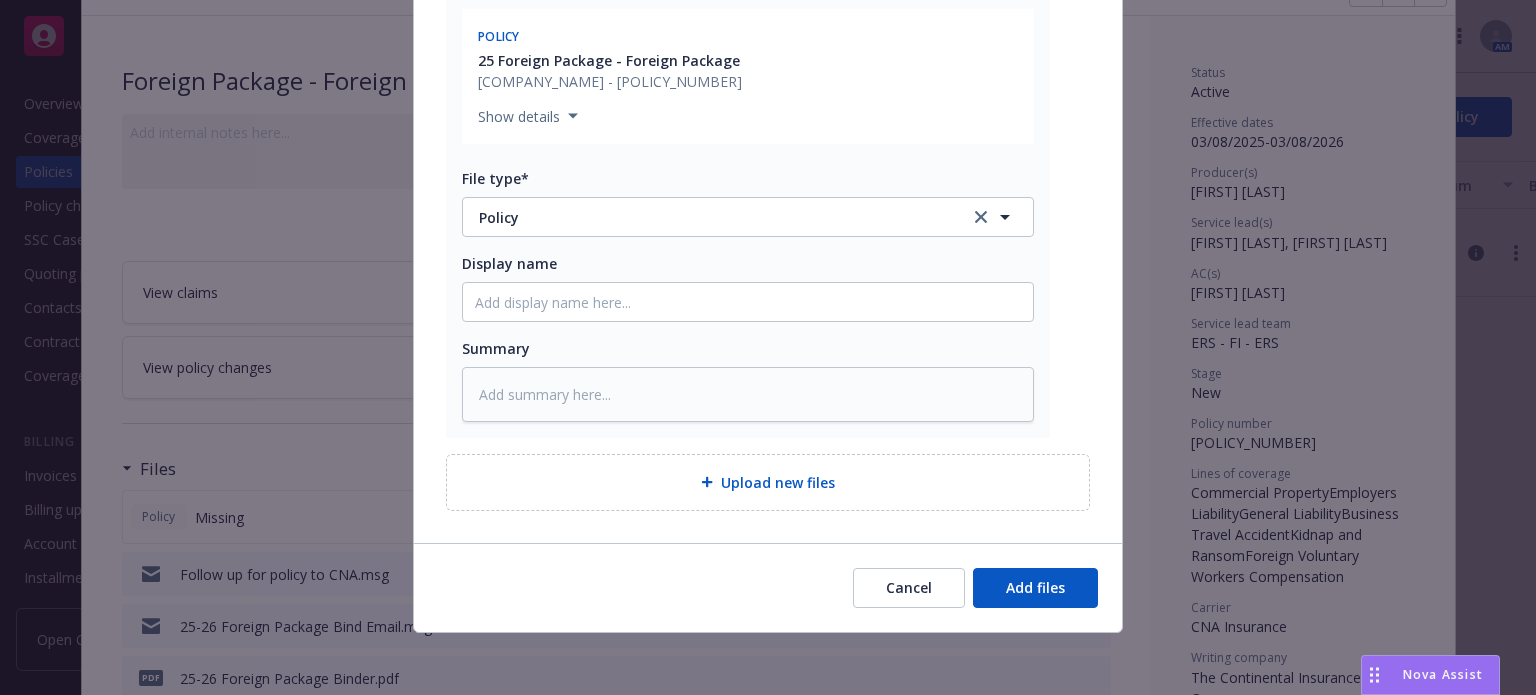 type on "x" 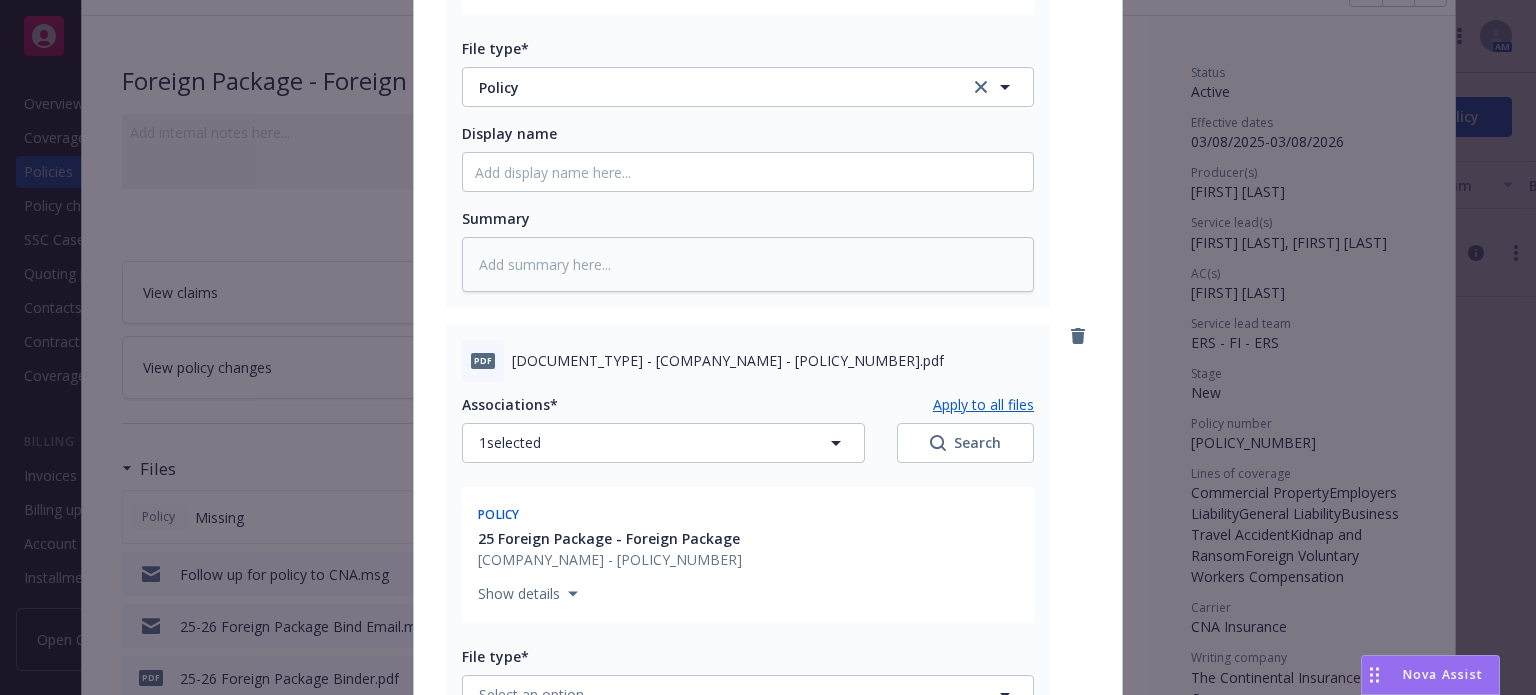 scroll, scrollTop: 1296, scrollLeft: 0, axis: vertical 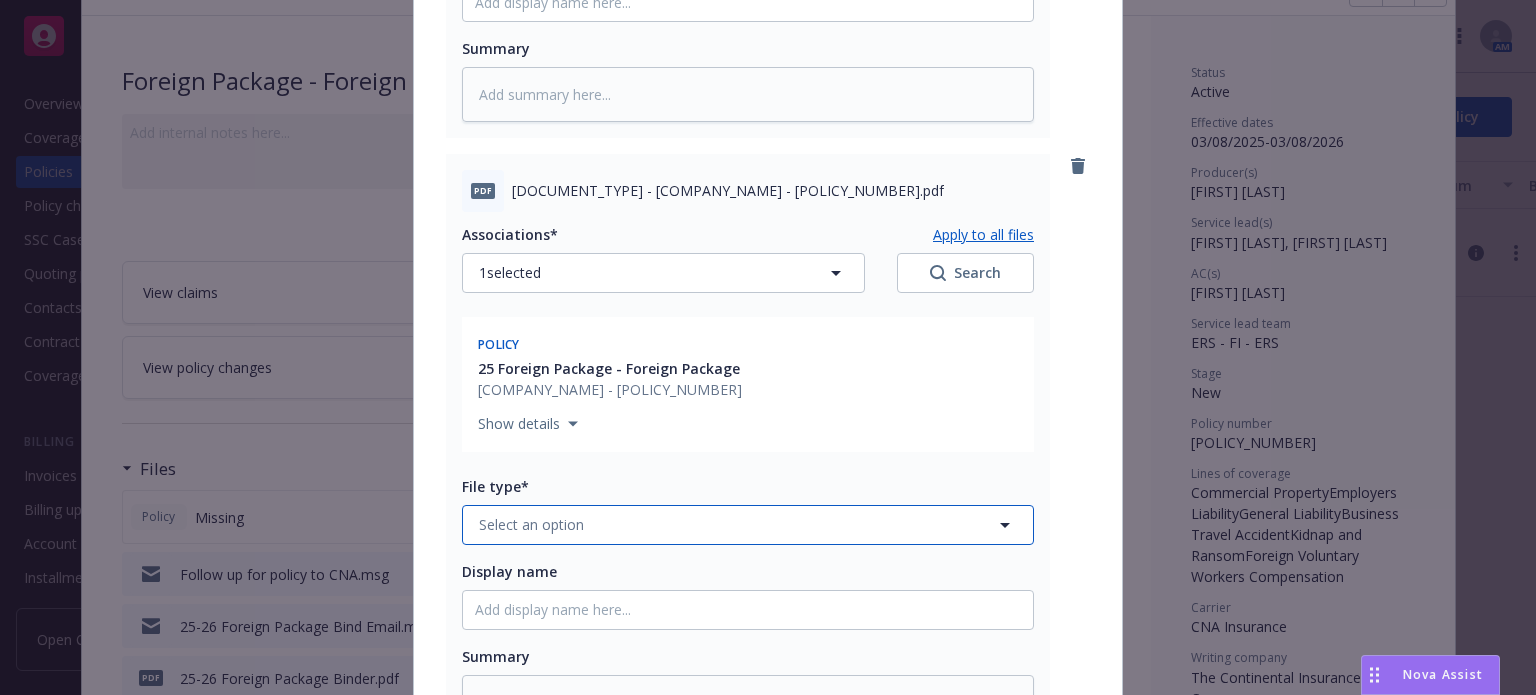 click on "Select an option" at bounding box center [531, 524] 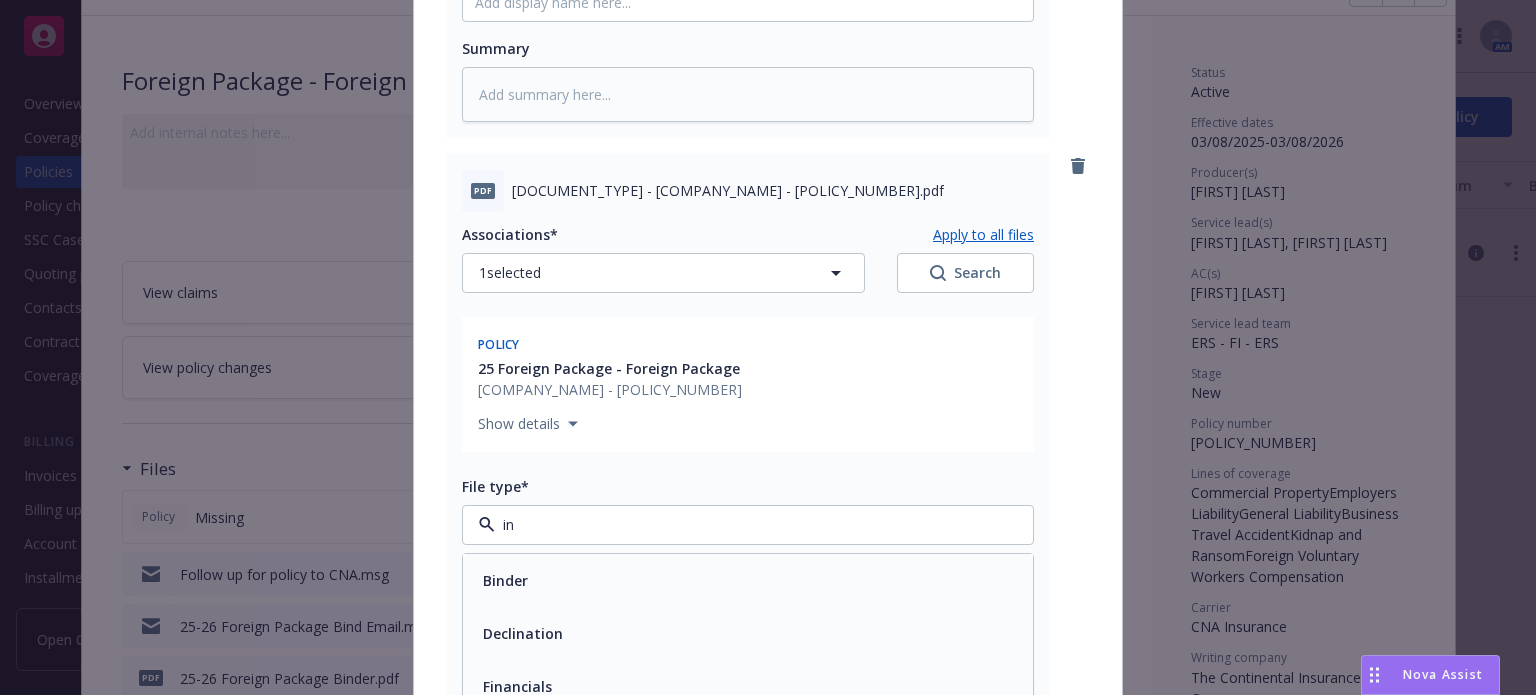 type on "inv" 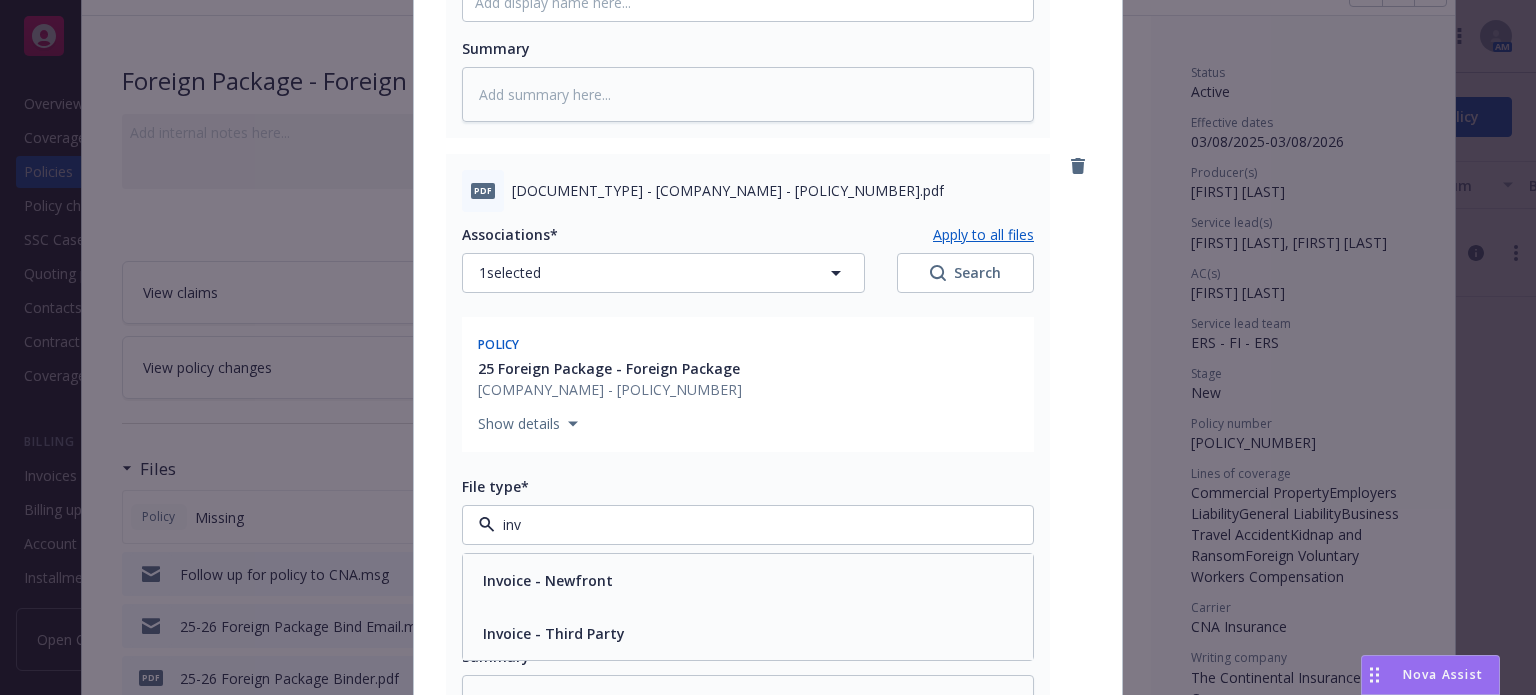 click on "Invoice - Third Party" at bounding box center [554, 633] 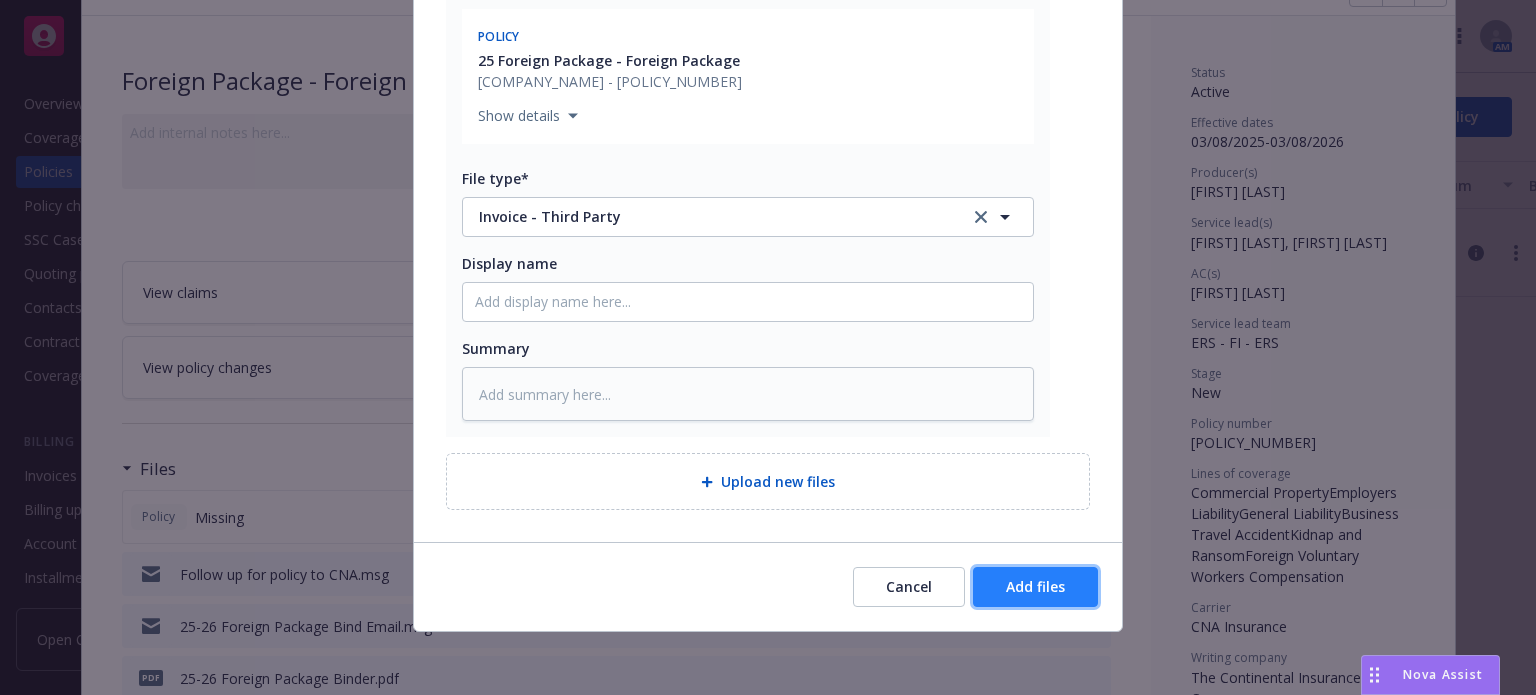 click on "Add files" at bounding box center (1035, 586) 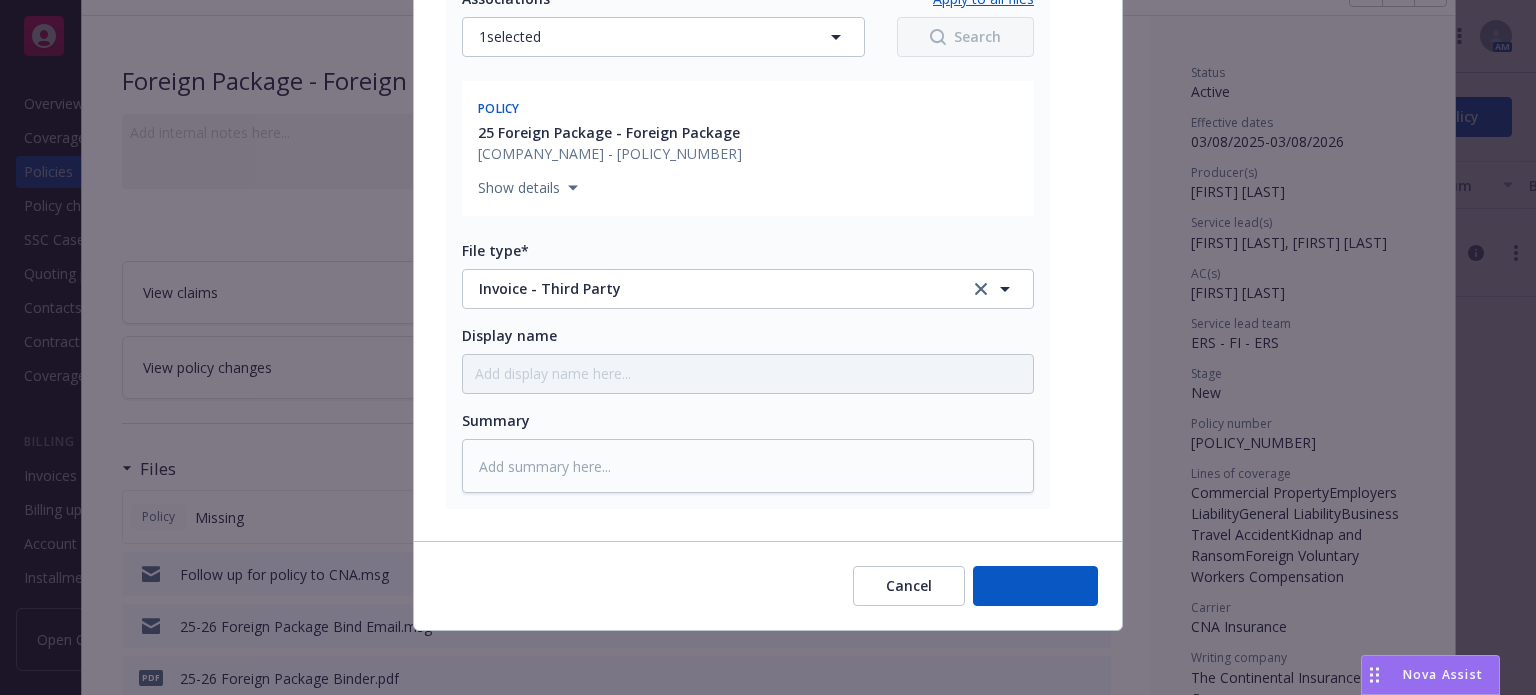 scroll, scrollTop: 1531, scrollLeft: 0, axis: vertical 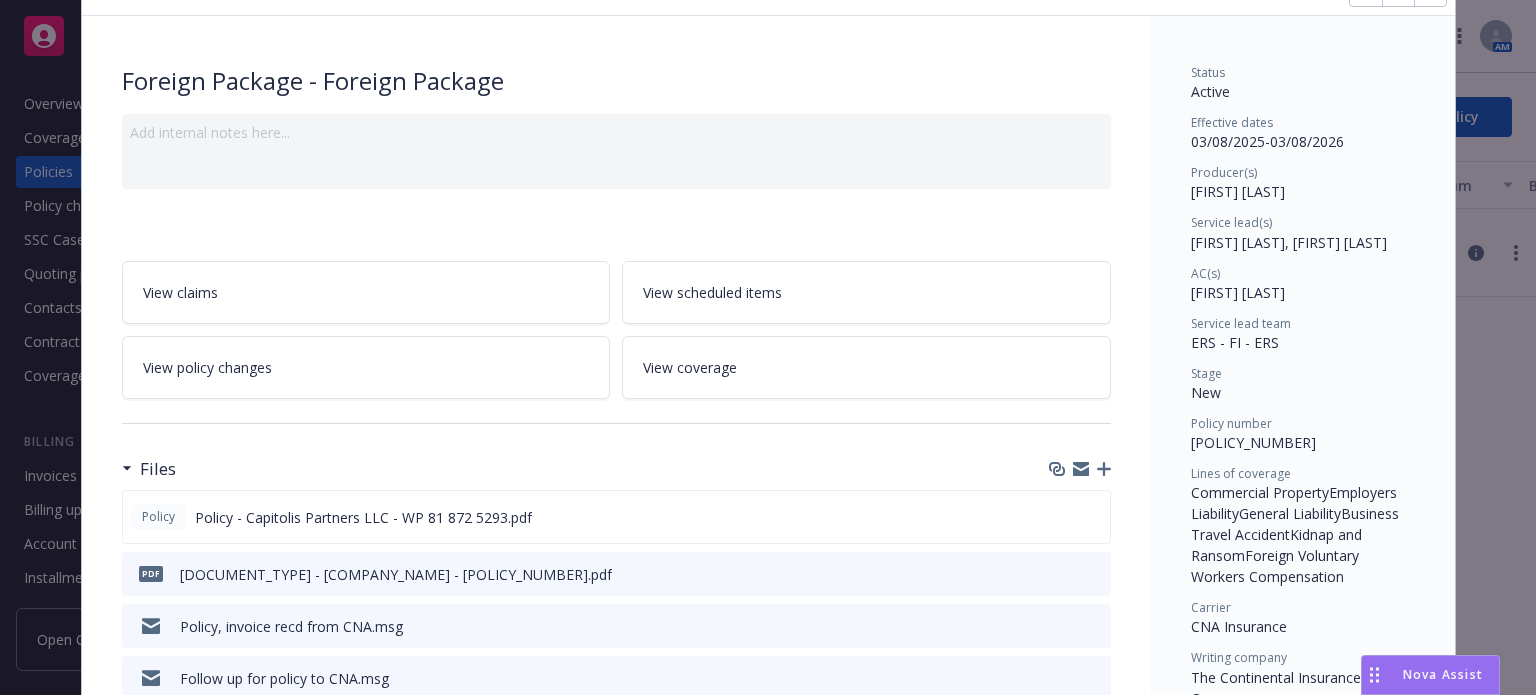 click 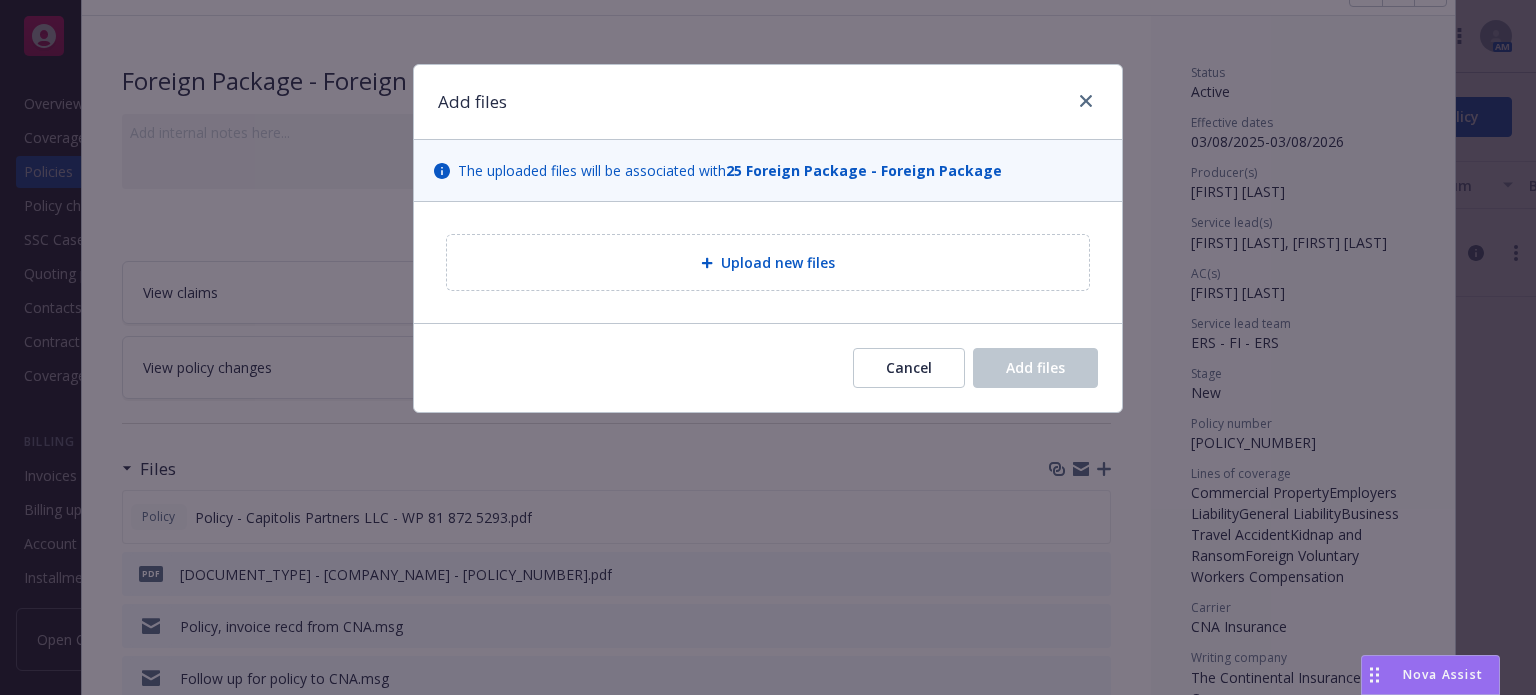 type on "x" 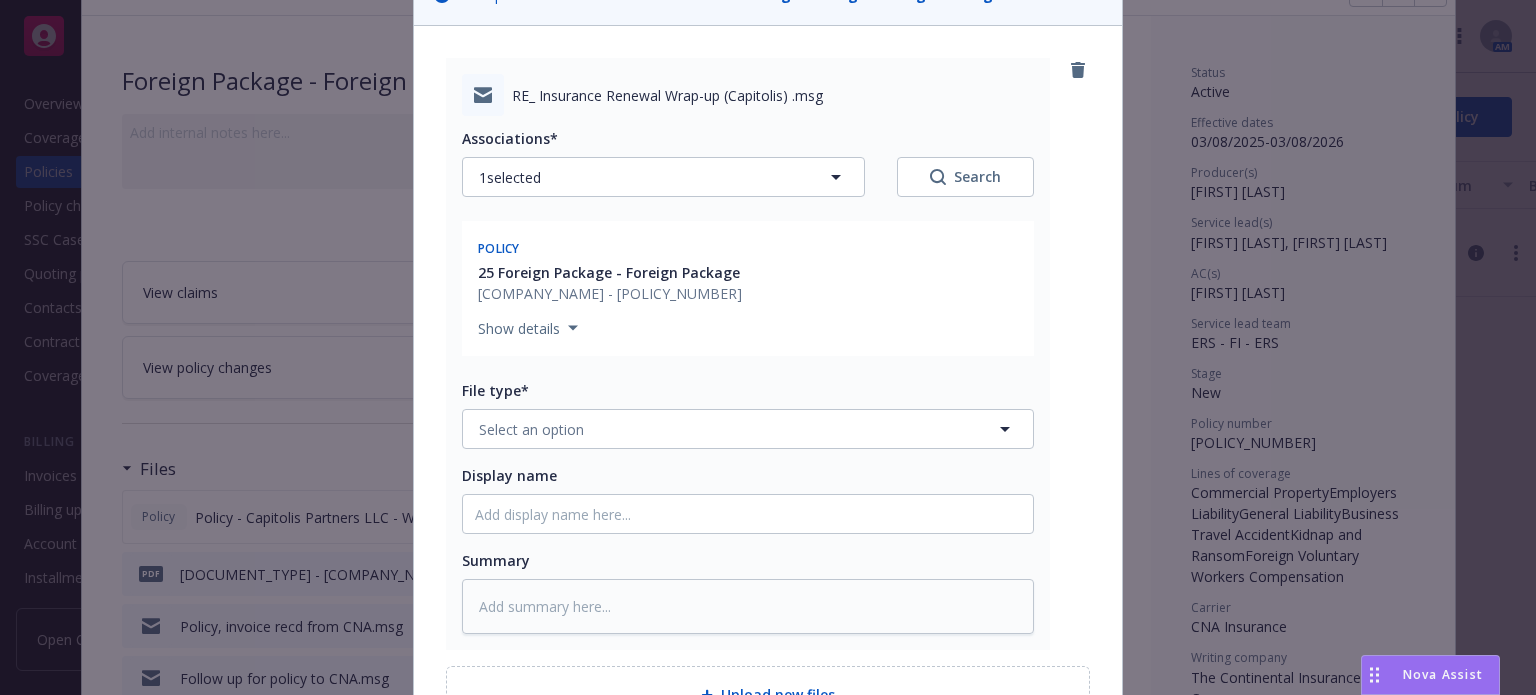 scroll, scrollTop: 200, scrollLeft: 0, axis: vertical 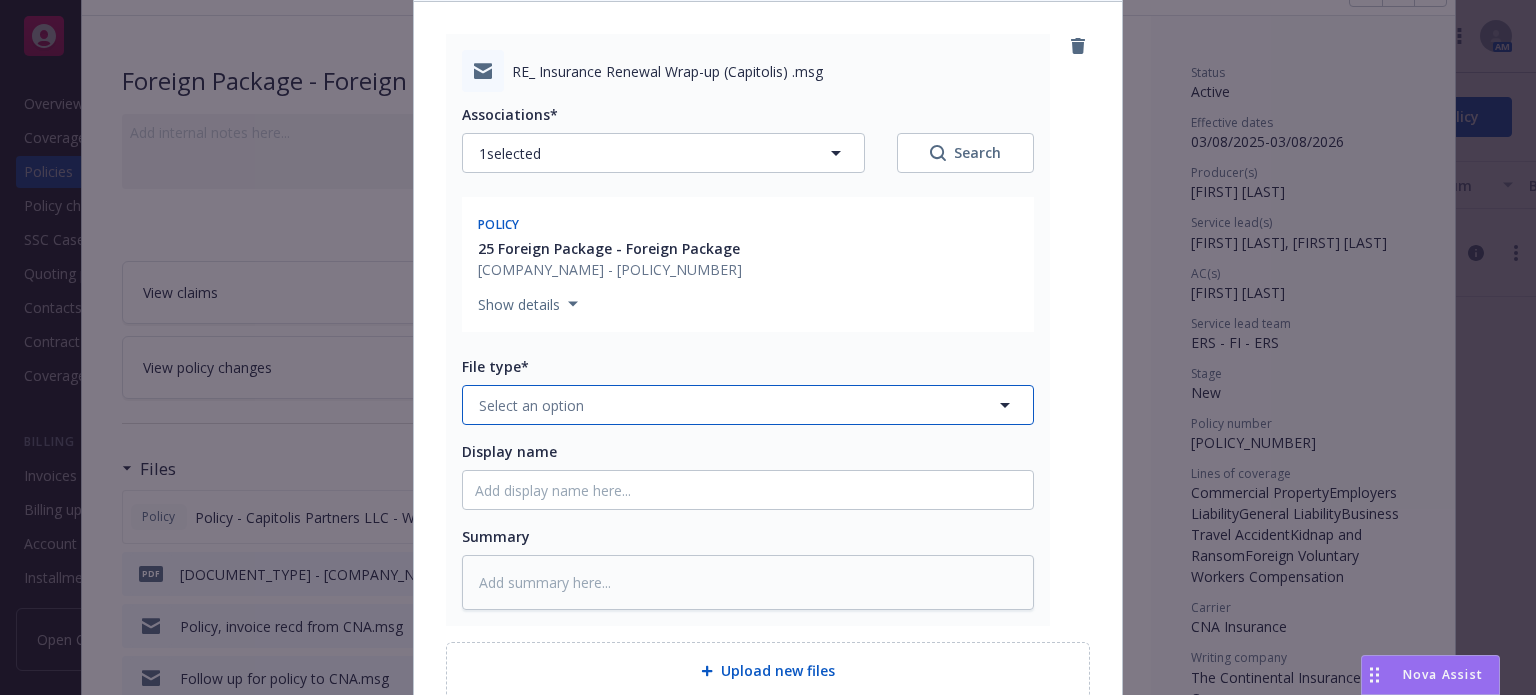 click on "Select an option" at bounding box center (748, 405) 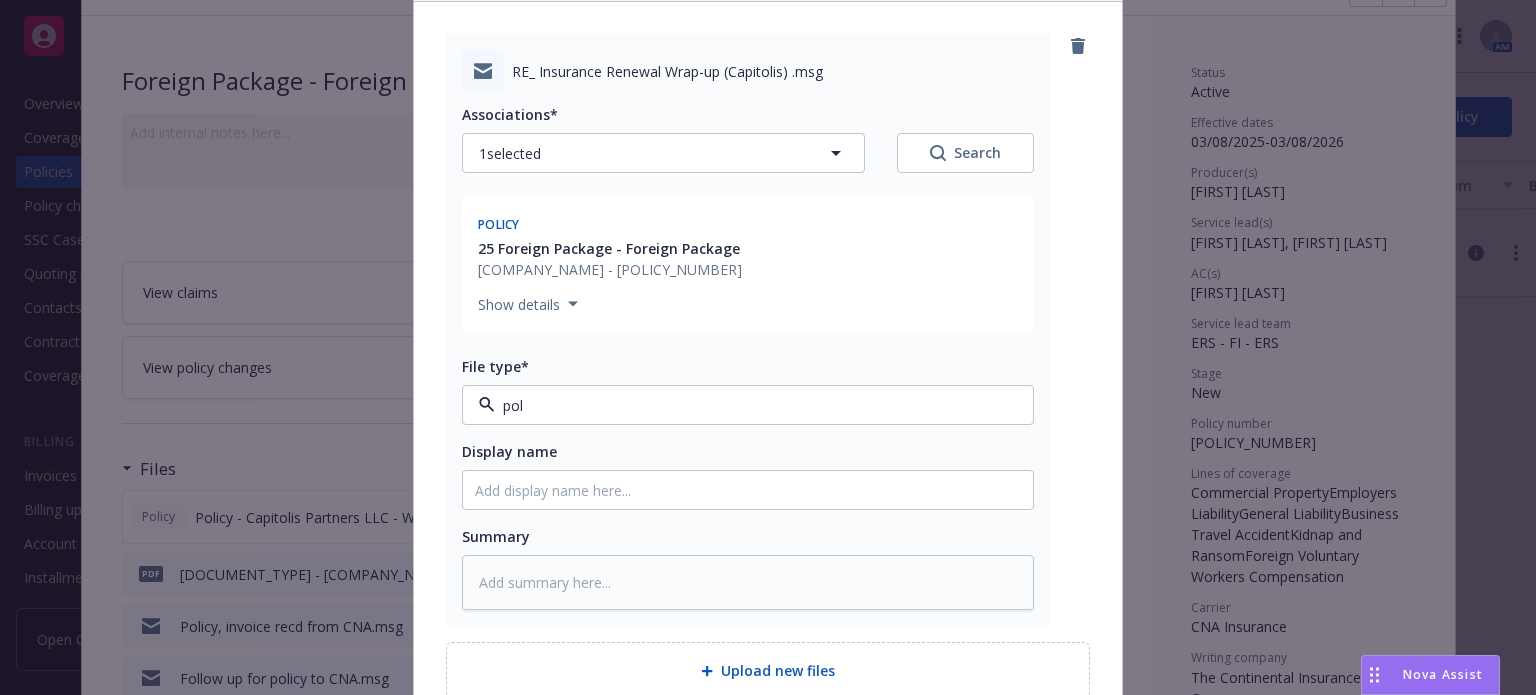 type on "poli" 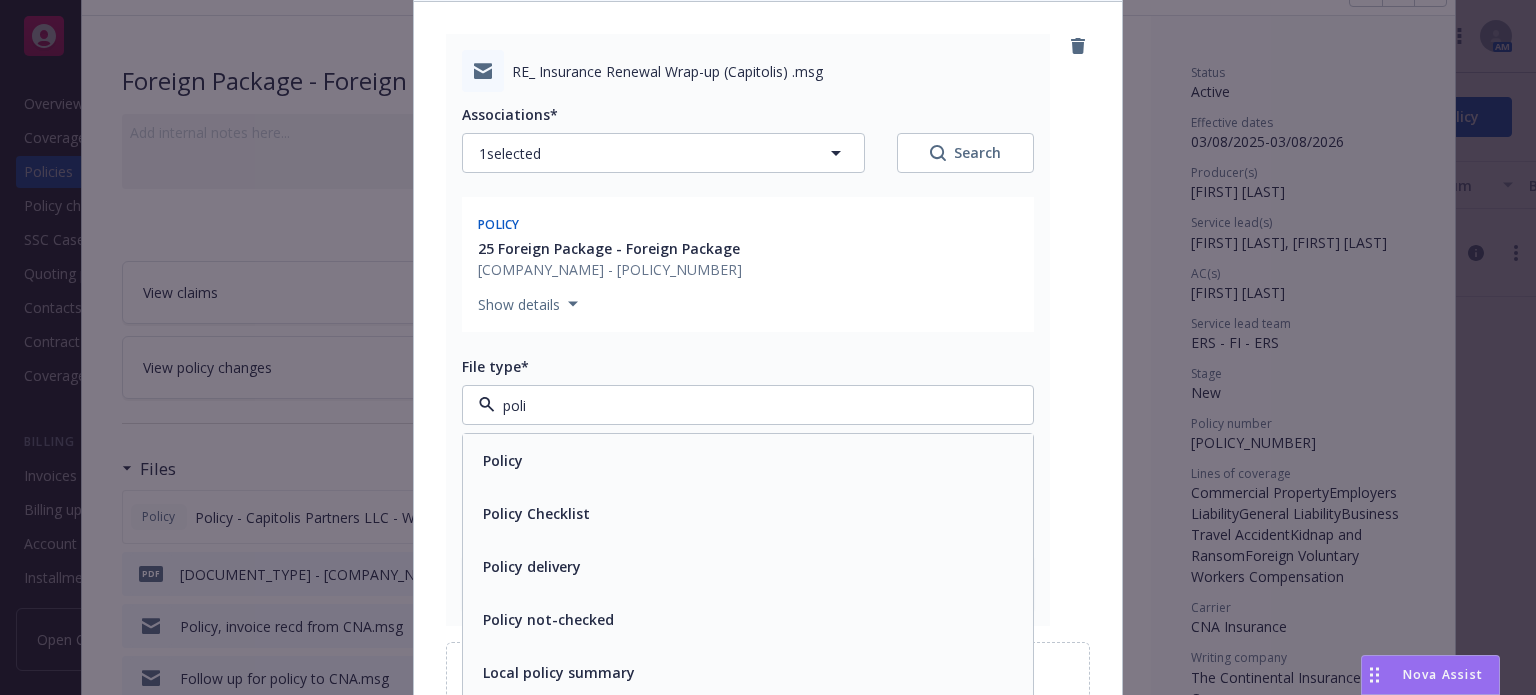 click on "Policy delivery" at bounding box center (530, 566) 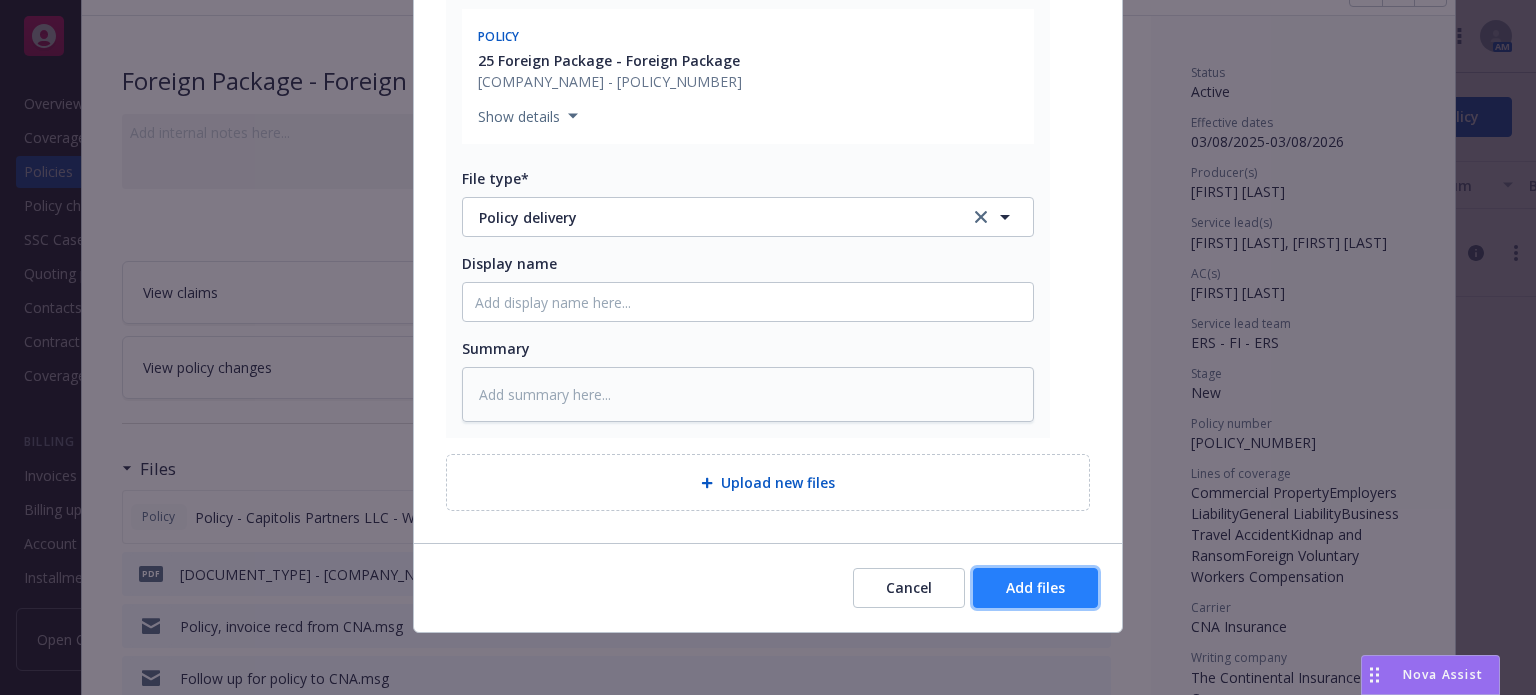 click on "Add files" at bounding box center [1035, 587] 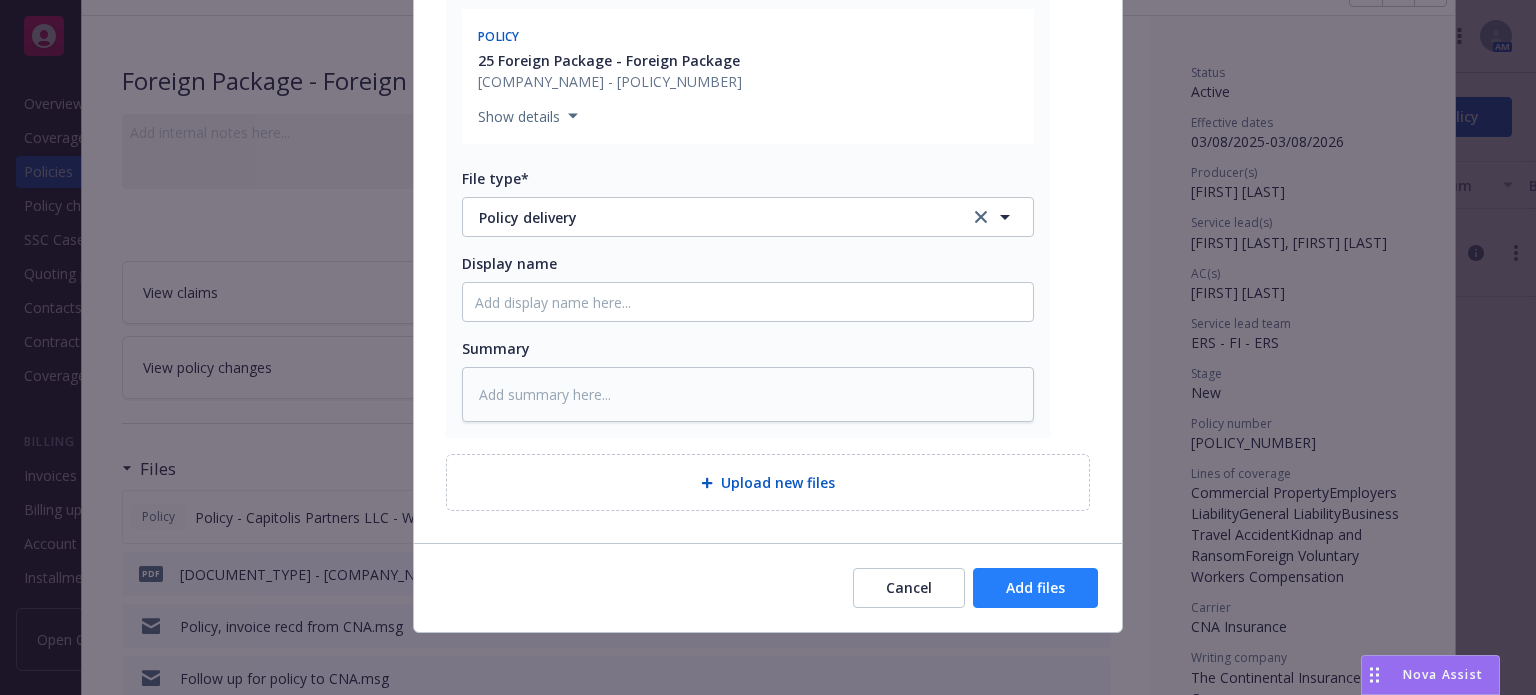 scroll, scrollTop: 316, scrollLeft: 0, axis: vertical 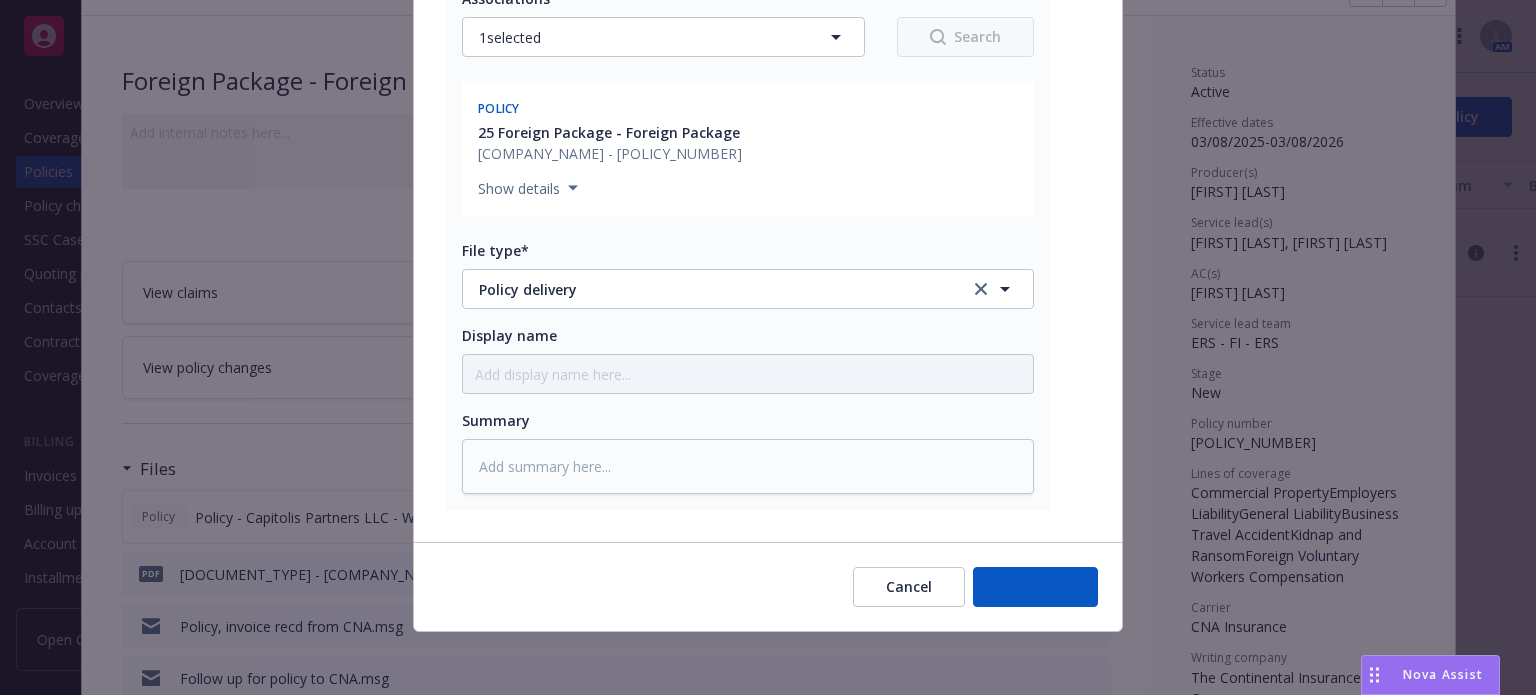 type on "x" 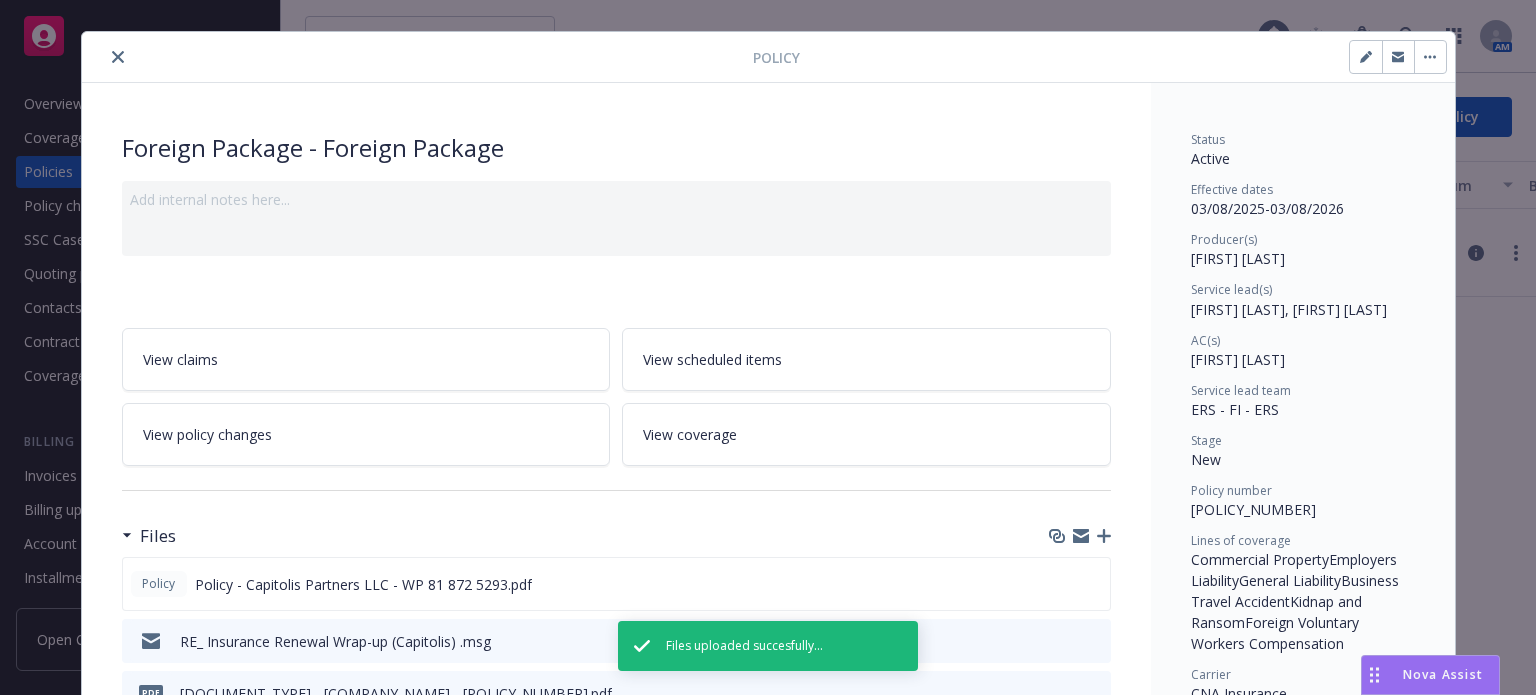 scroll, scrollTop: 0, scrollLeft: 0, axis: both 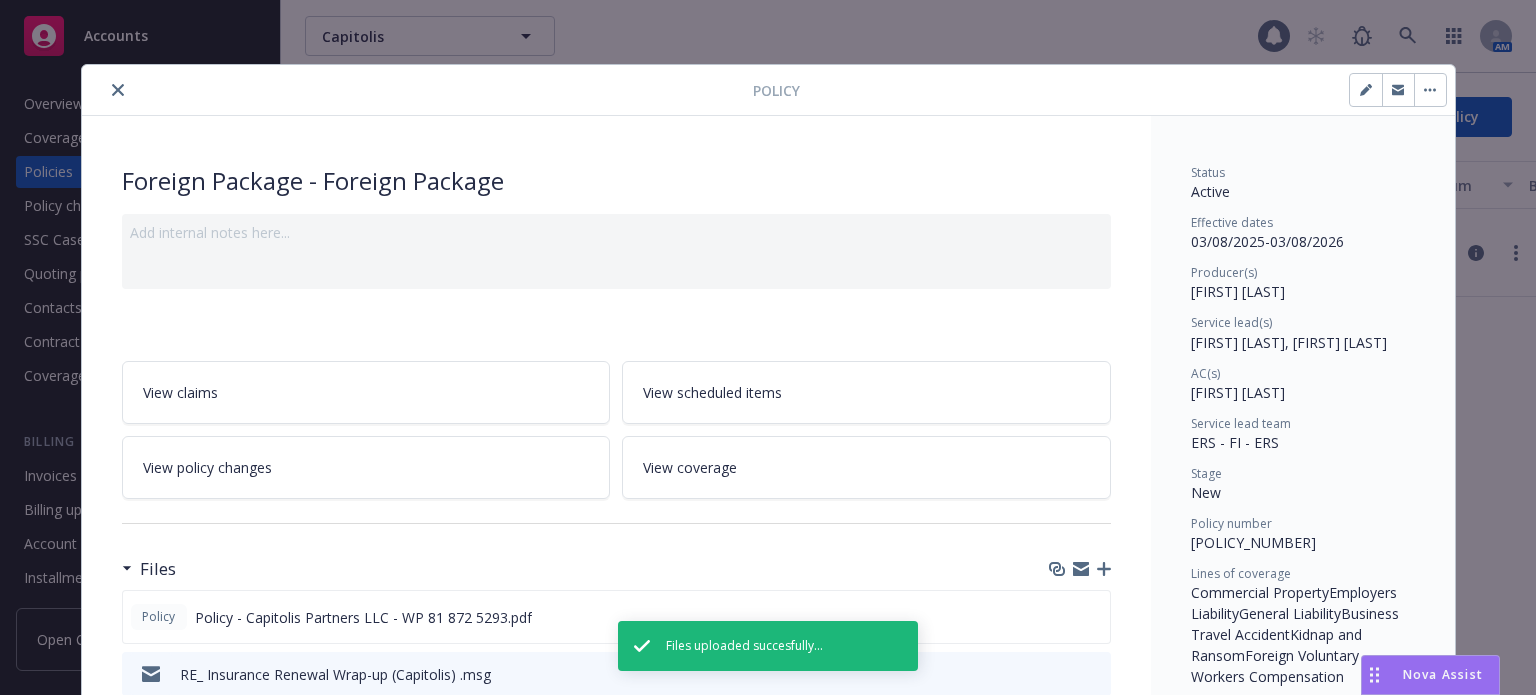 click 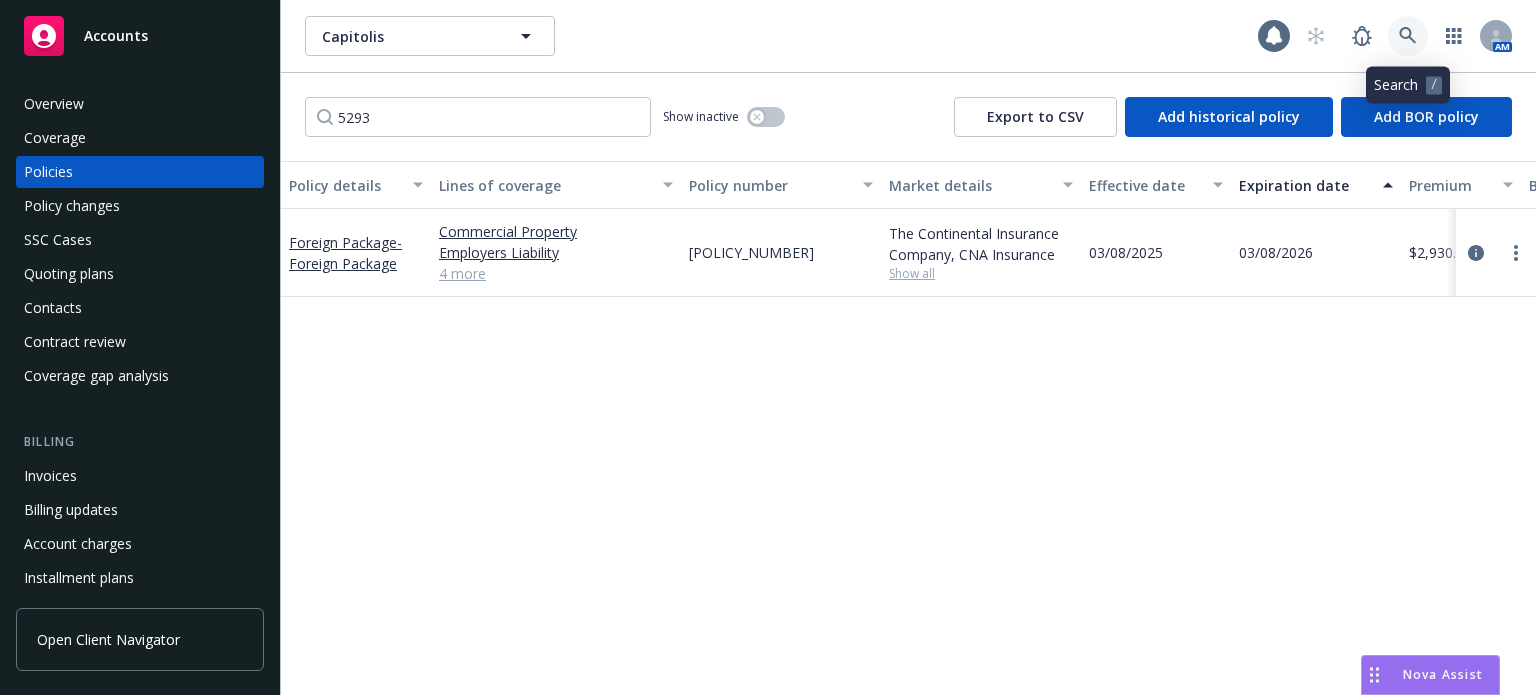 click 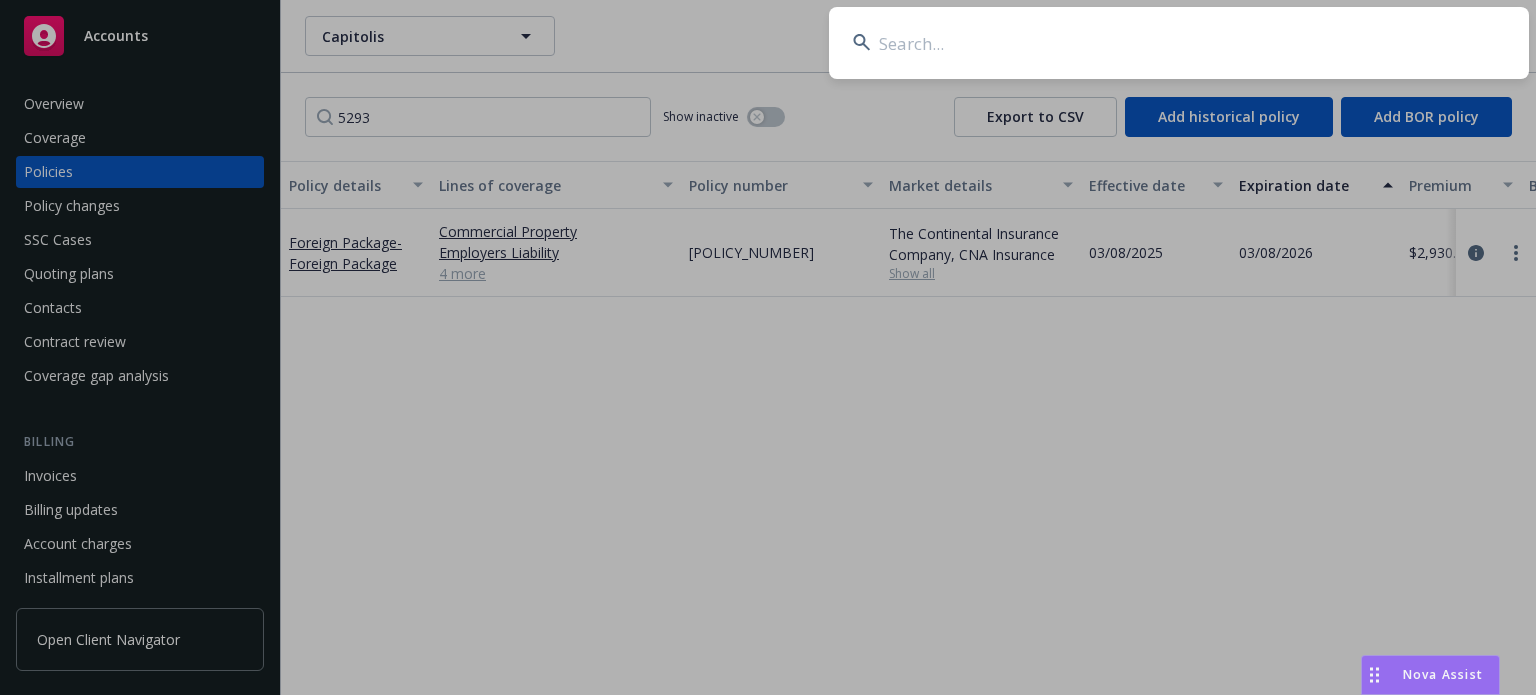 click at bounding box center [1179, 43] 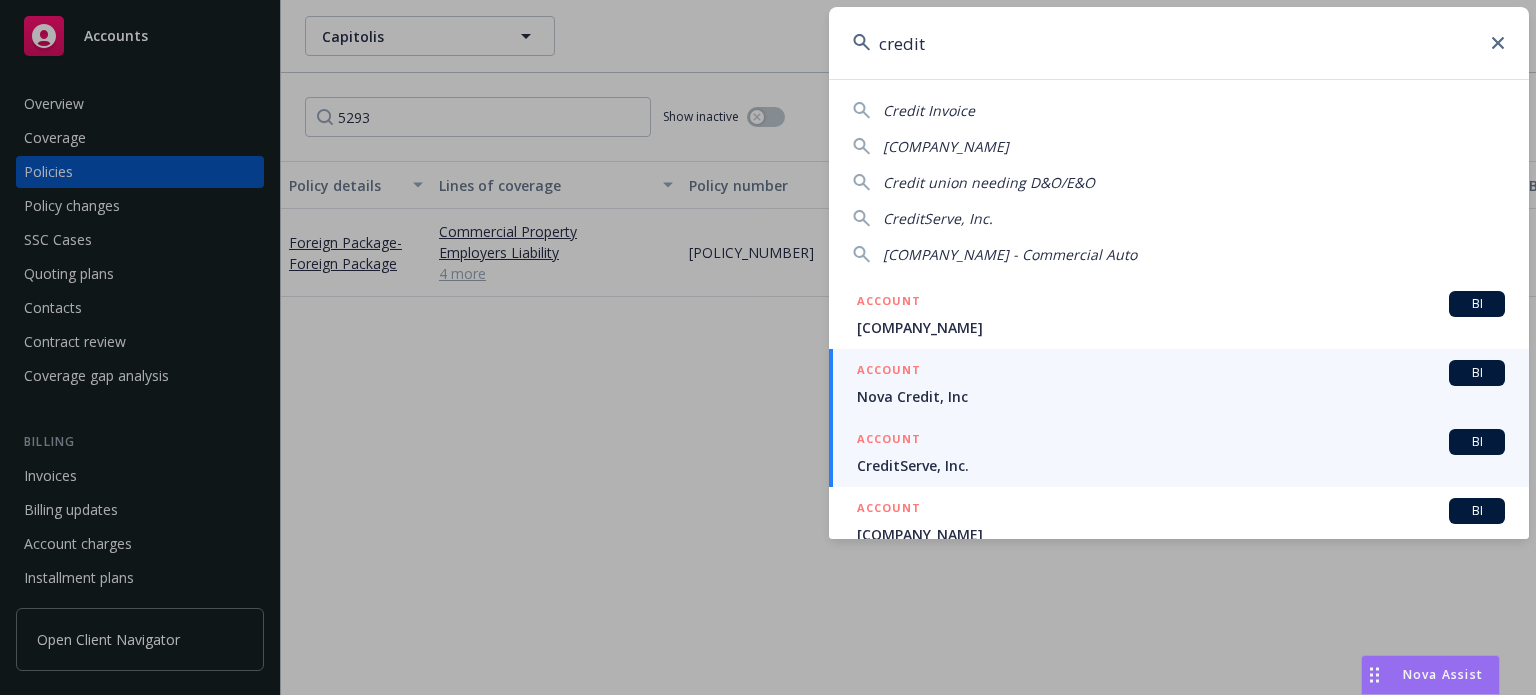 type on "credit" 